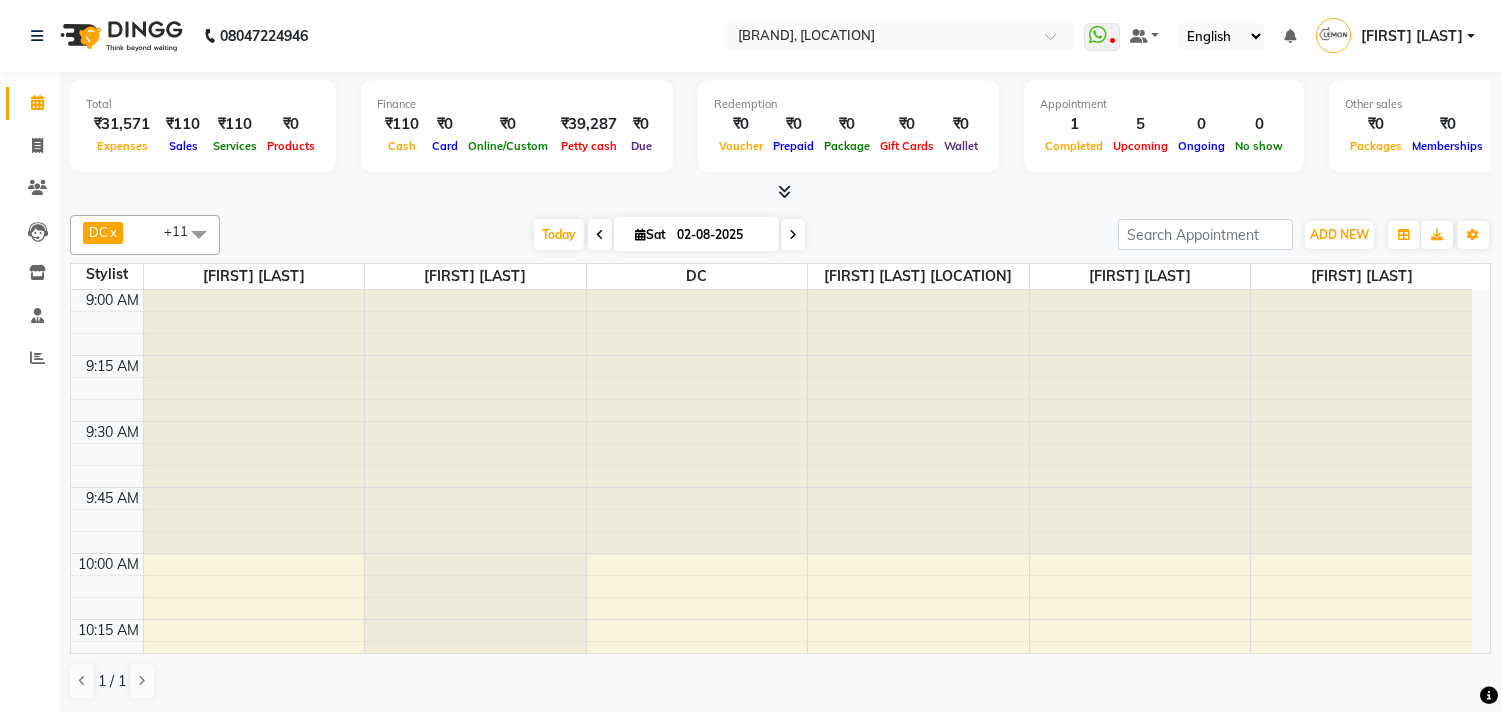 scroll, scrollTop: 0, scrollLeft: 0, axis: both 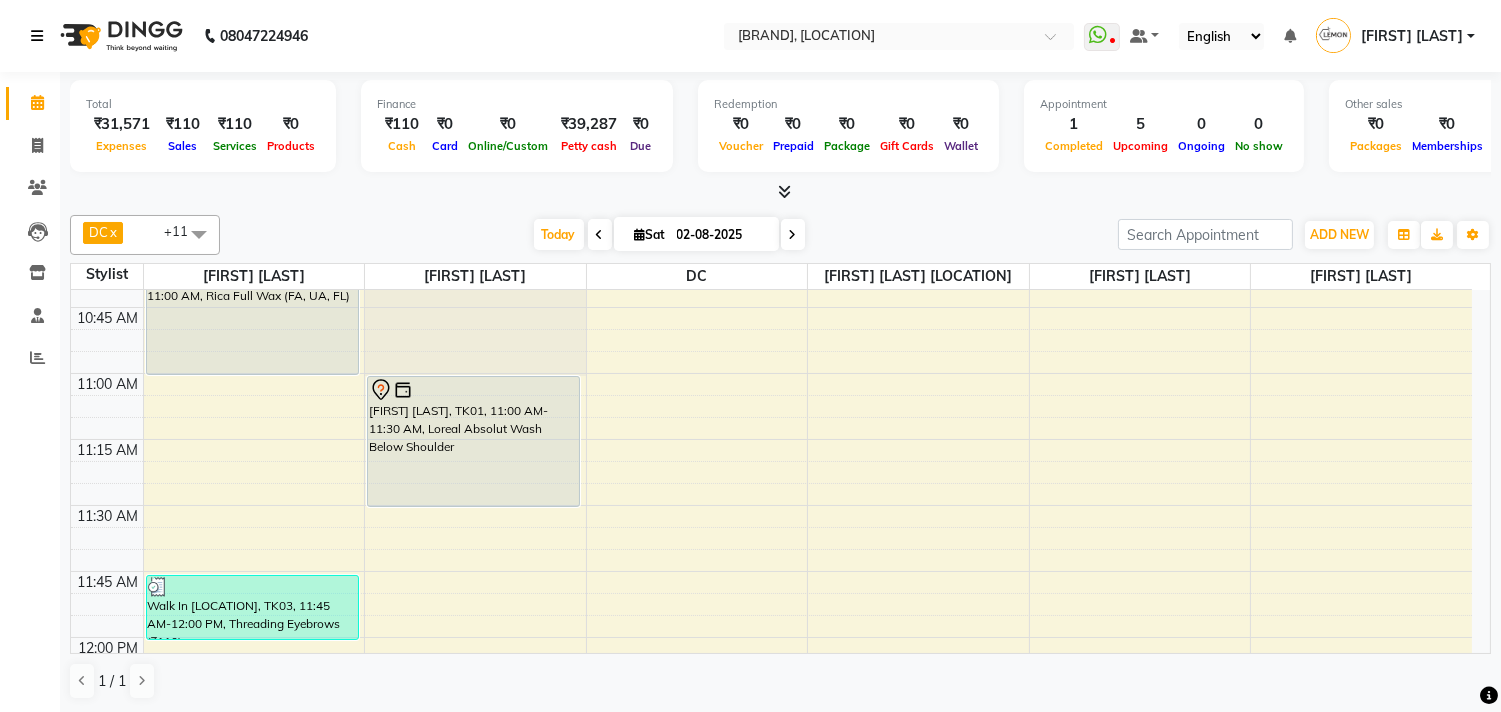 click on "[FIRST] [LAST], TK01, 10:30 AM-11:00 AM, Rica Full Wax (FA, UA, FL)     Walk In [LOCATION], TK03, 11:45 AM-12:00 PM, Threading Eyebrows (₹110)             [FIRST] [LAST], TK01, 11:00 AM-11:30 AM, Loreal Absolut Wash Below Shoulder             [FIRST] [LAST], TK02, 02:30 PM-03:30 PM, Root touch up (Majirel up to 1 inch)             [FIRST] [LAST], TK02, 03:30 PM-04:15 PM, Olaplex Ritual Below Shoulder             [FIRST] [LAST], TK02, 04:15 PM-05:00 PM, Olaplex Ritual Below Shoulder" at bounding box center (771, 1693) 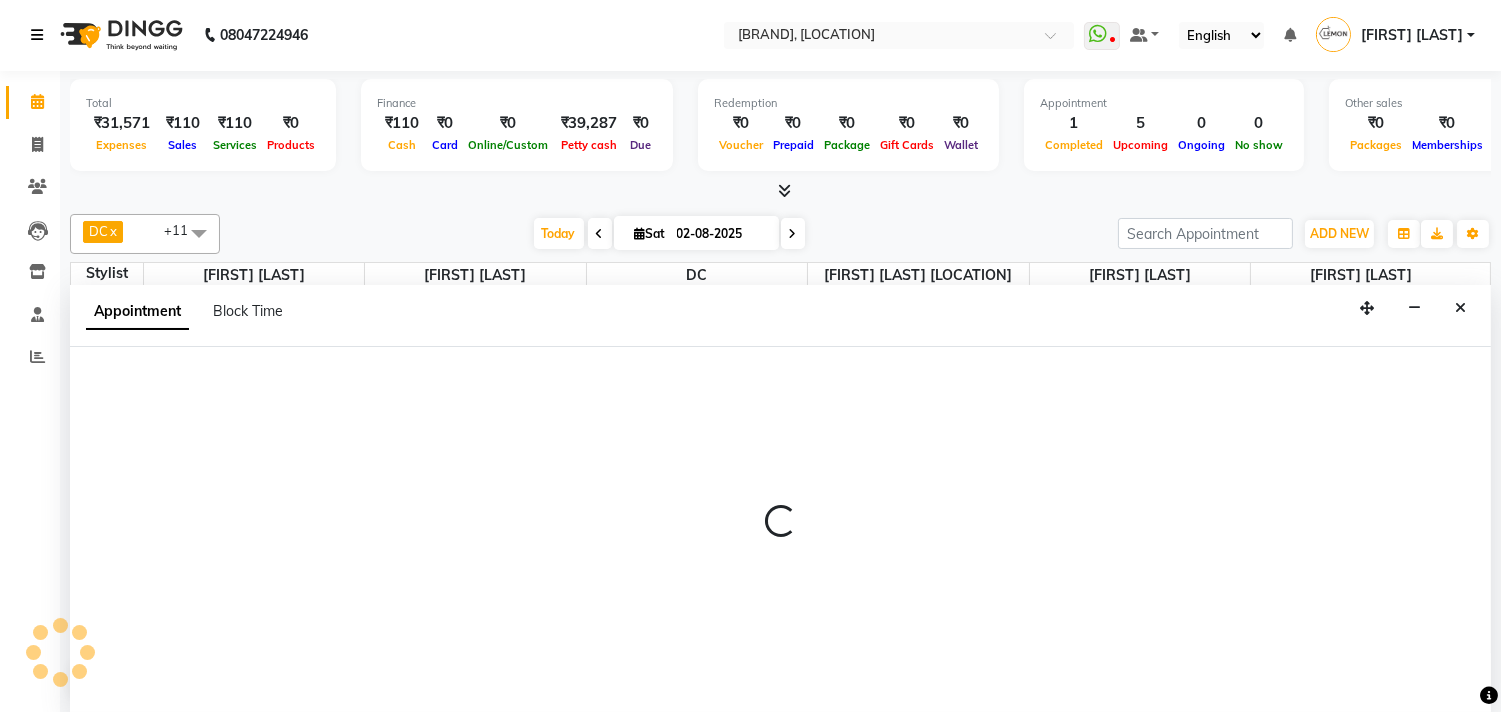 scroll, scrollTop: 0, scrollLeft: 0, axis: both 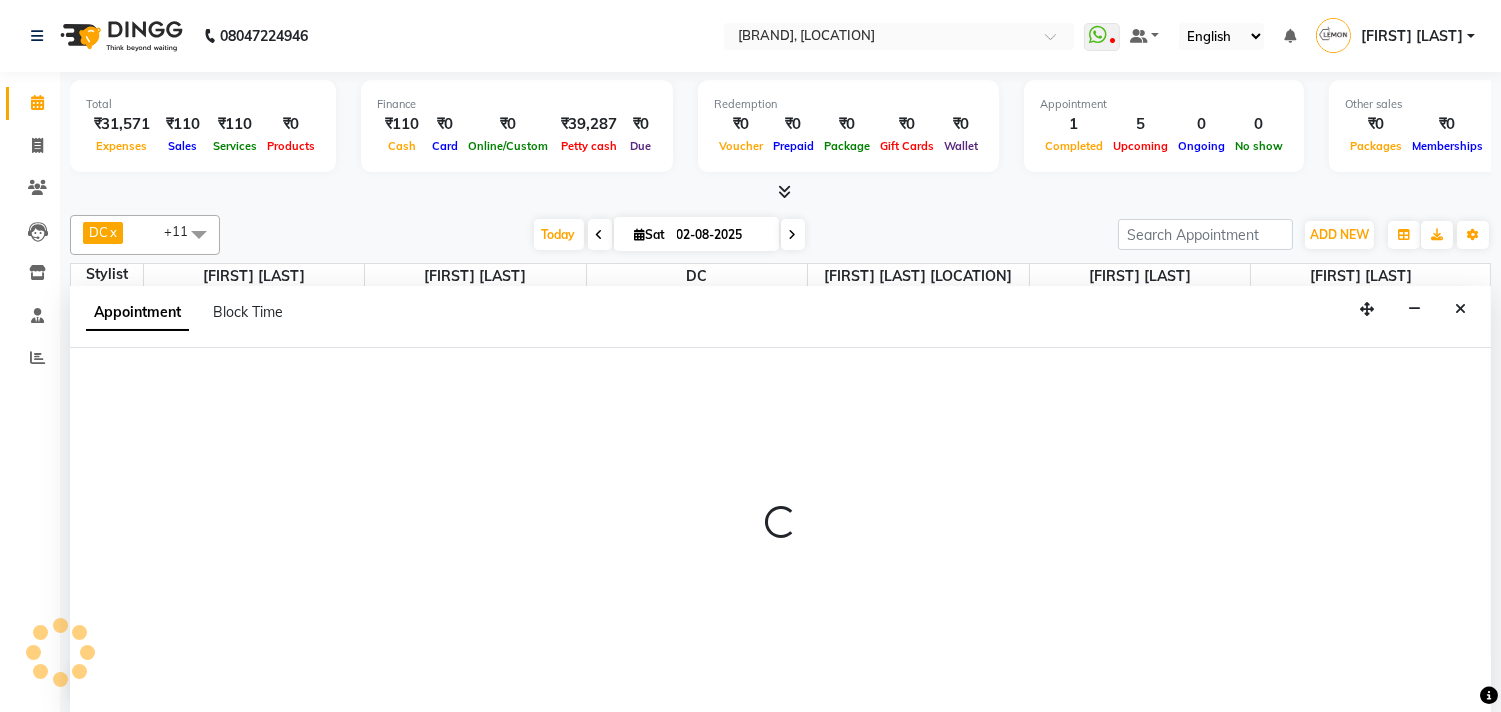 select on "7880" 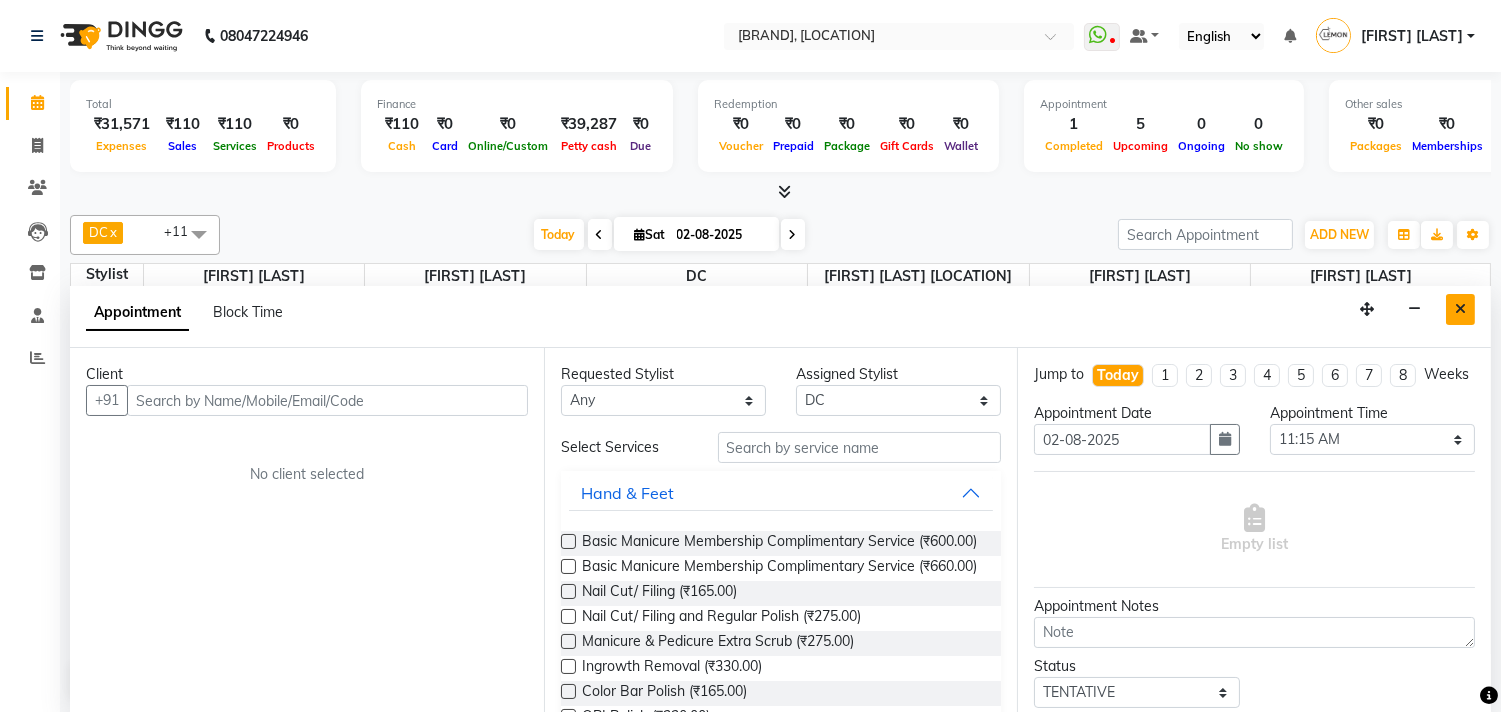 click at bounding box center [1460, 309] 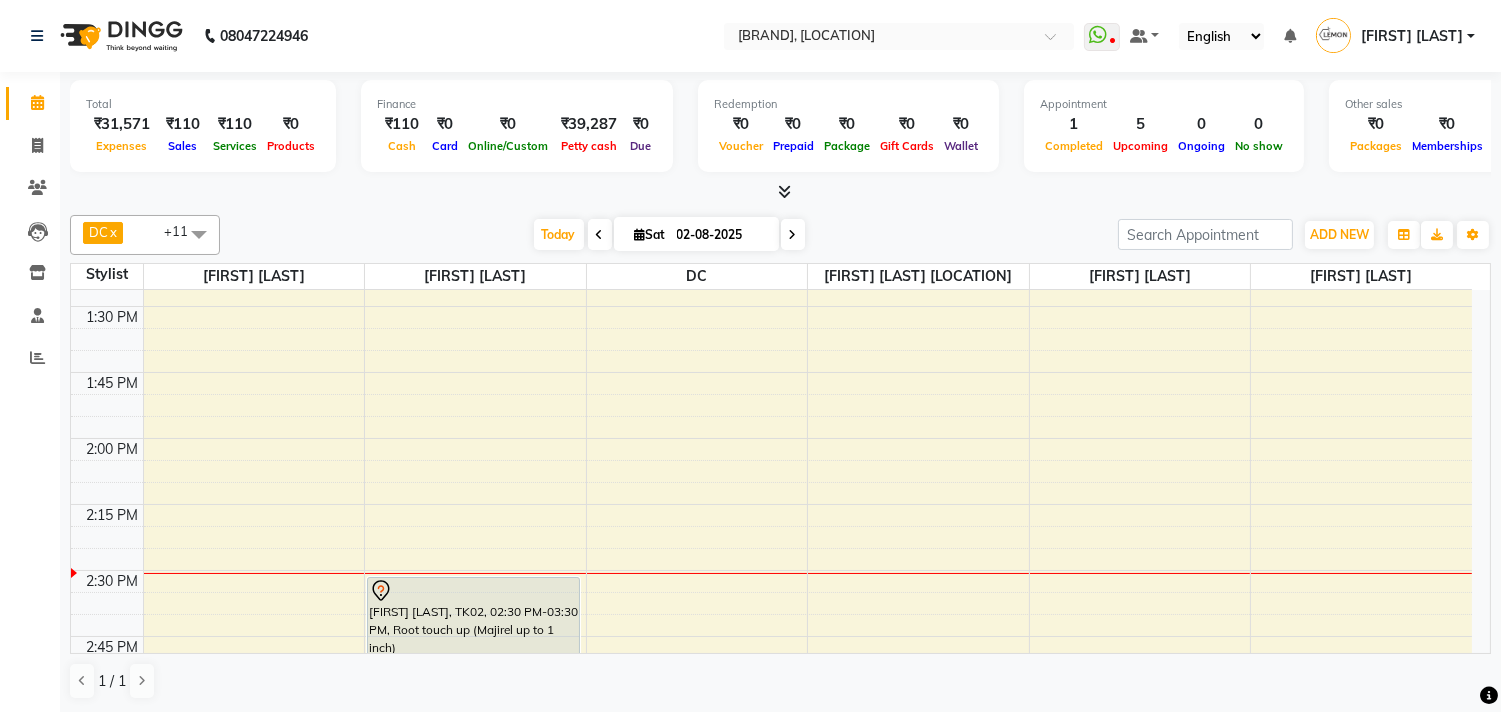 scroll, scrollTop: 1333, scrollLeft: 0, axis: vertical 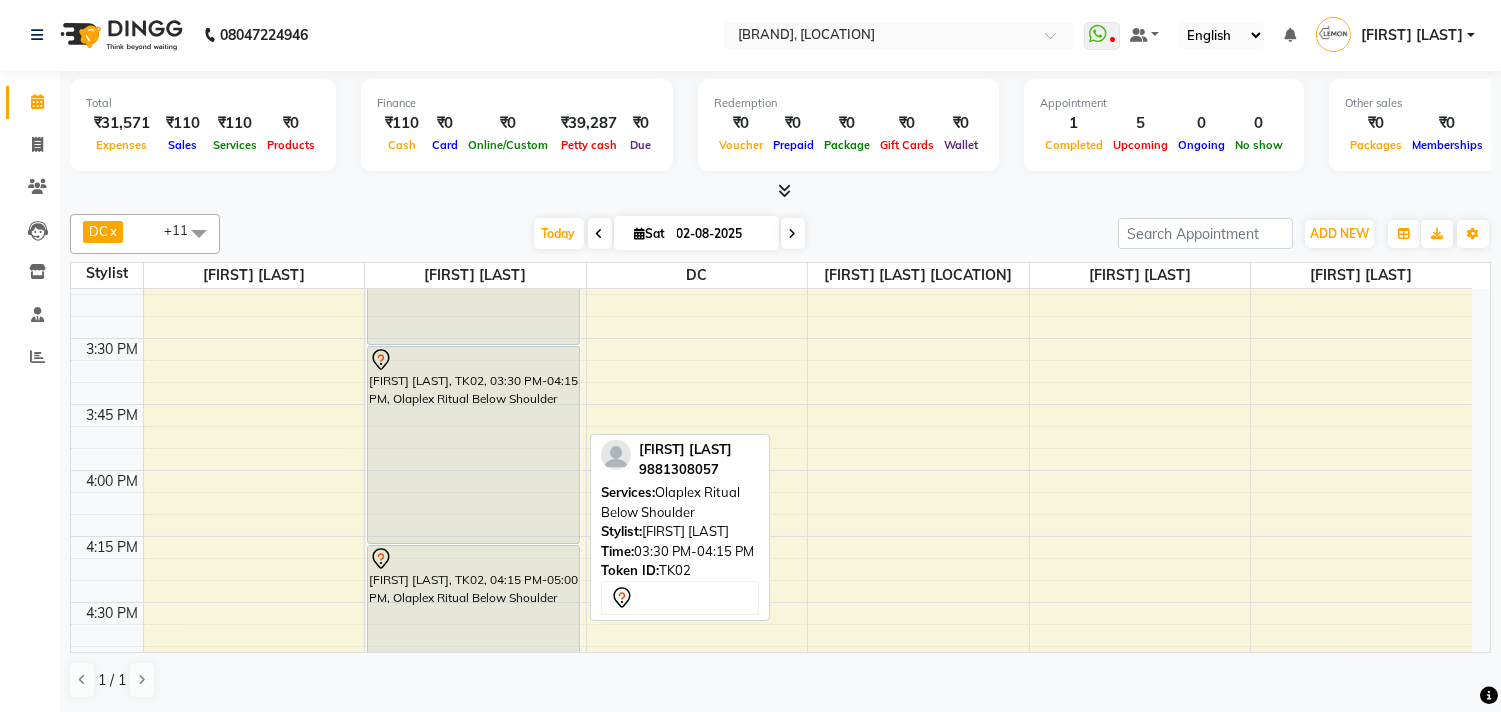 click on "[FIRST] [LAST], TK02, 03:30 PM-04:15 PM, Olaplex Ritual Below Shoulder" at bounding box center (473, 445) 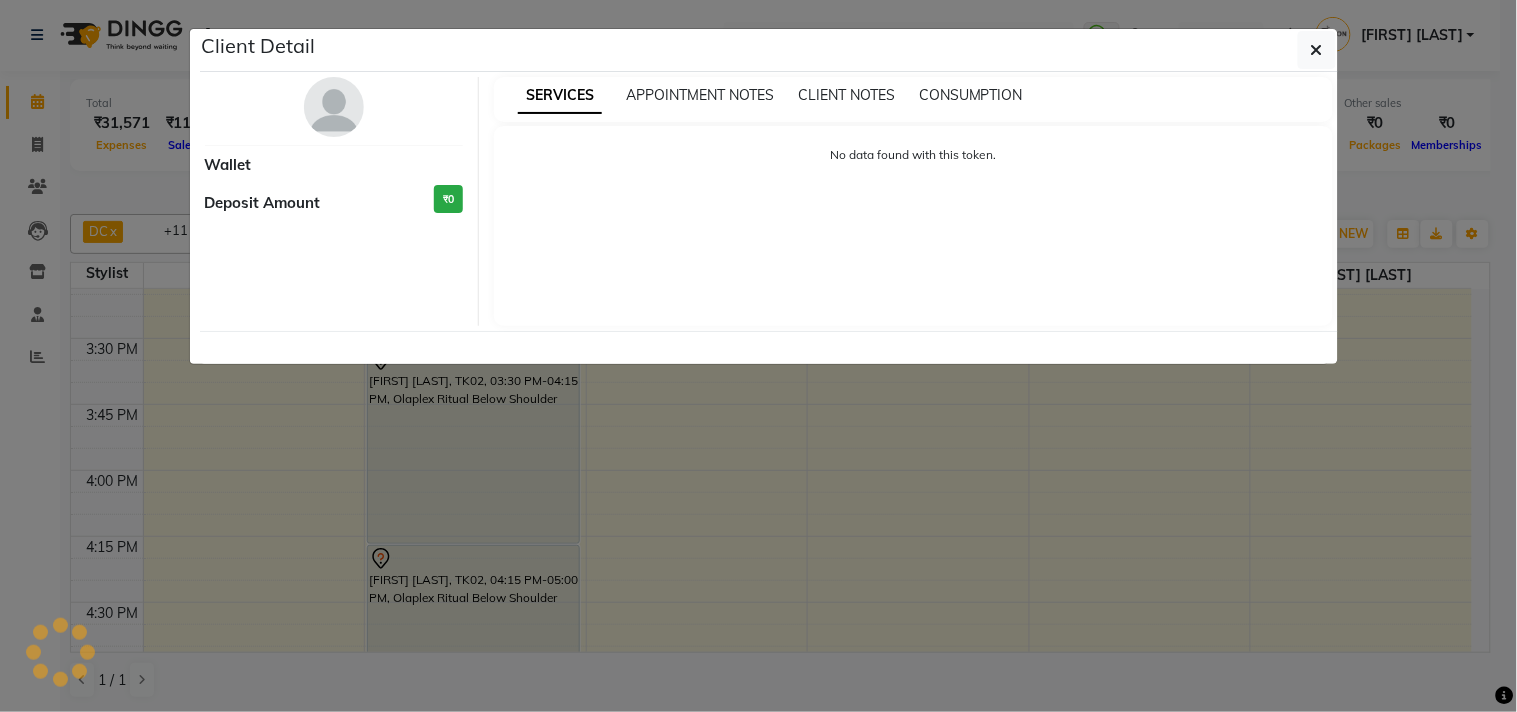 select on "7" 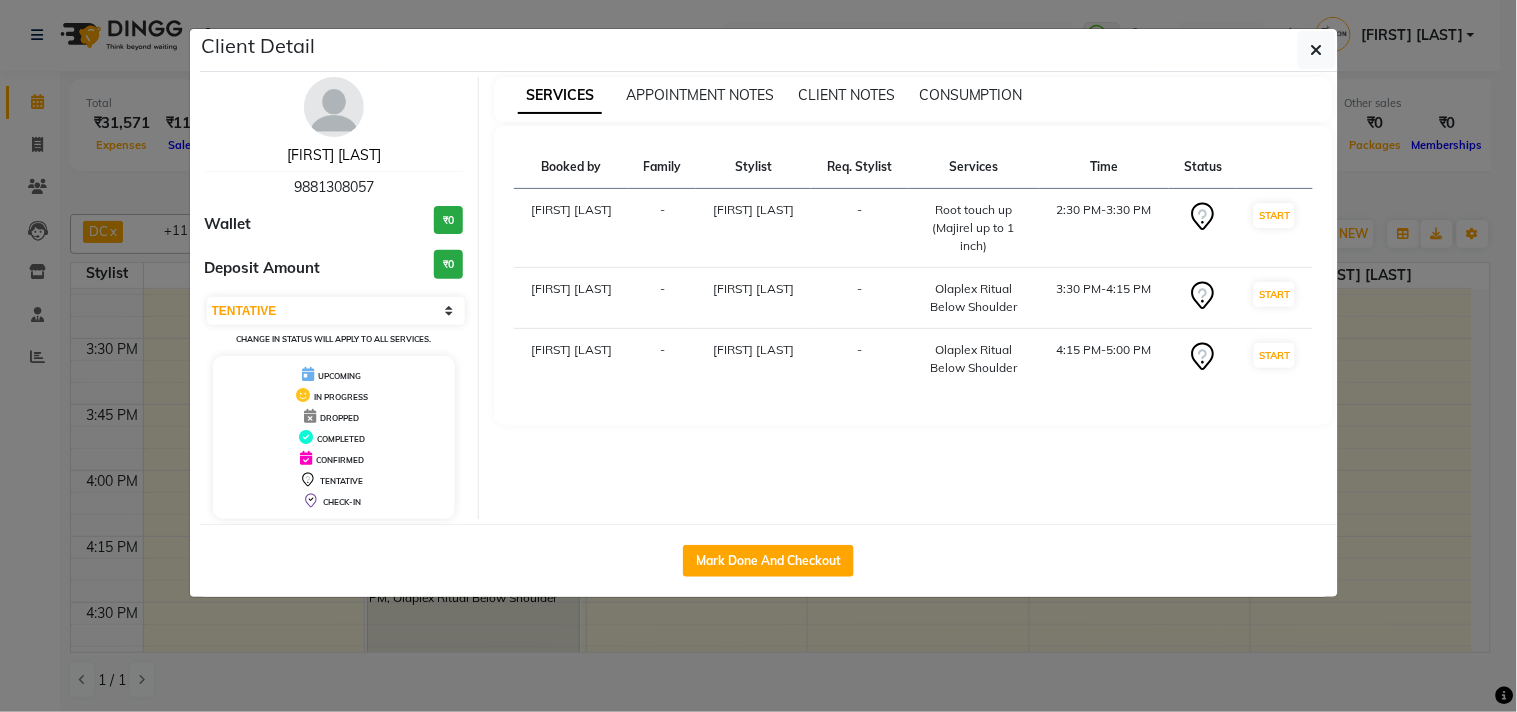 click on "[FIRST] [LAST]" at bounding box center (334, 155) 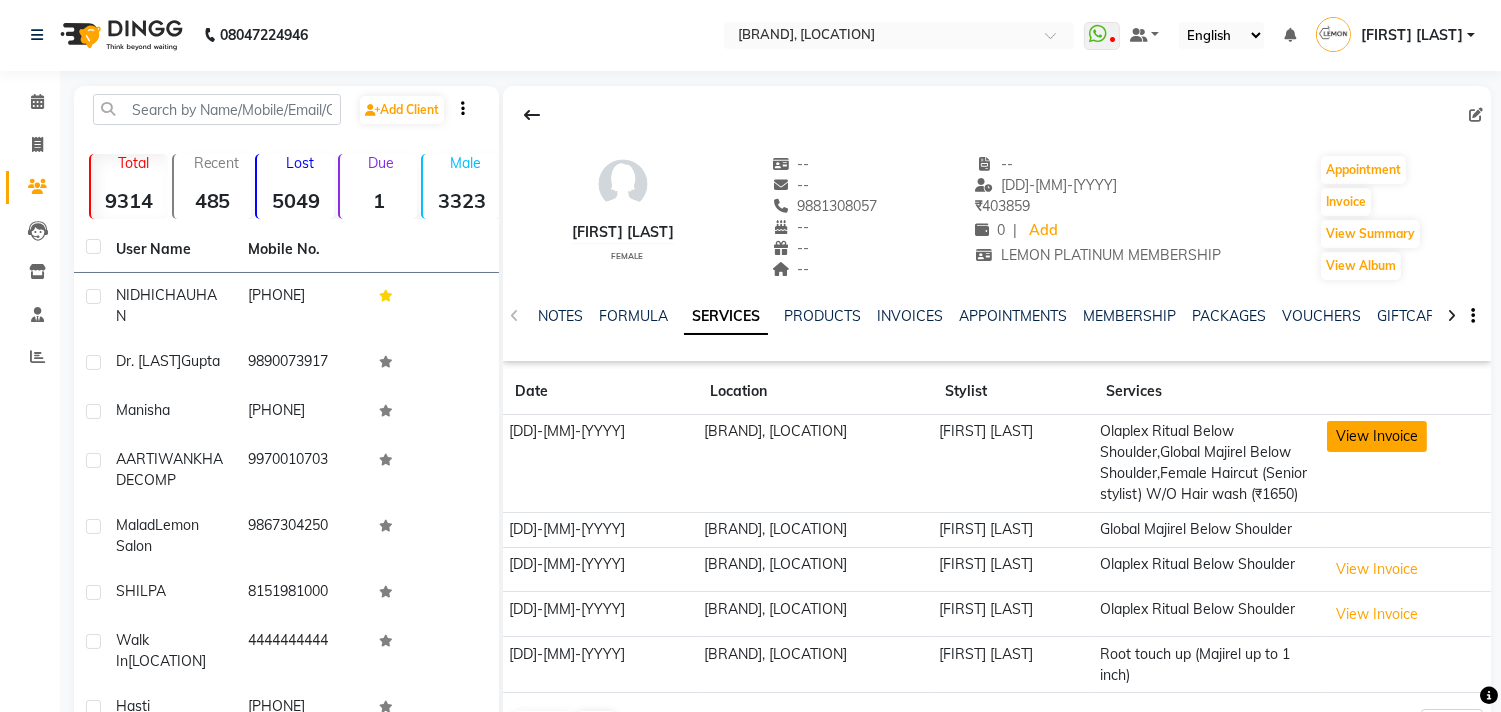 click on "View Invoice" 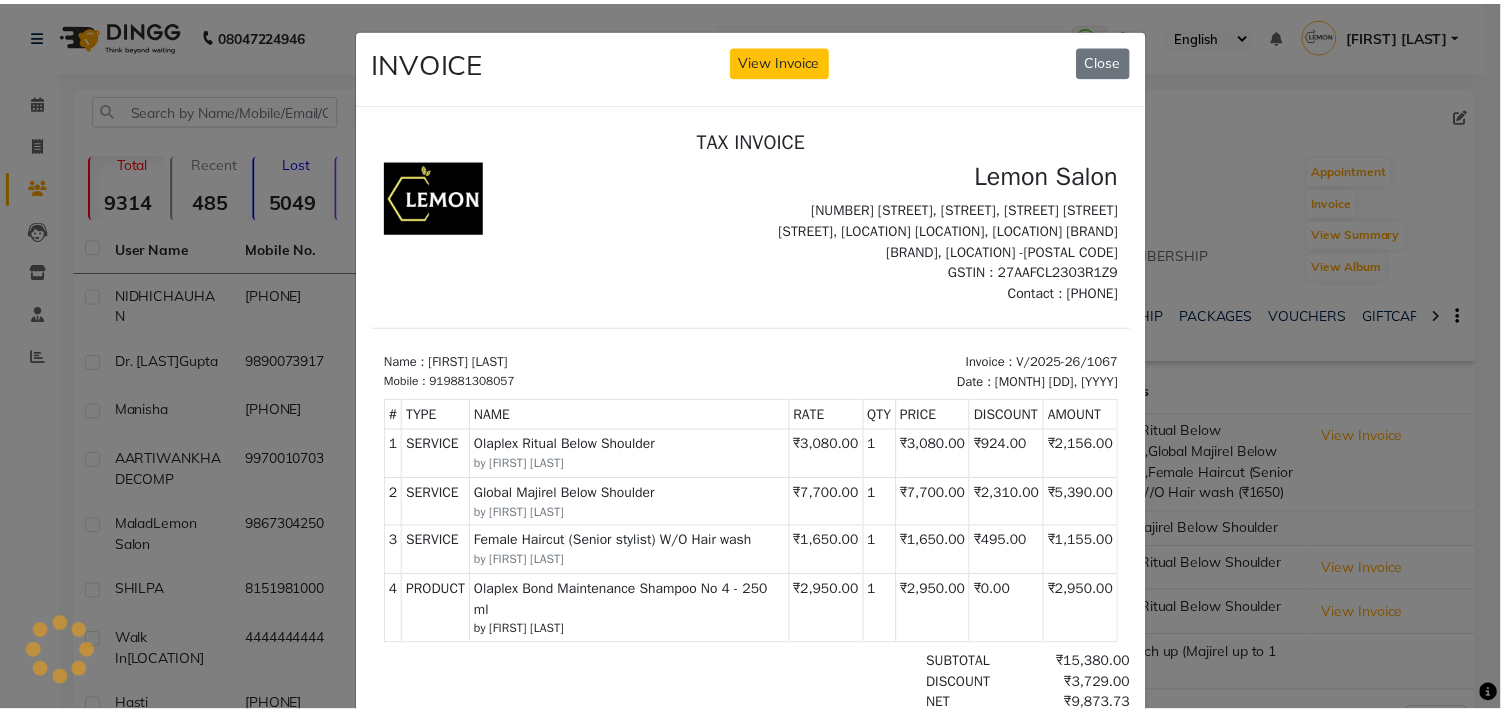 scroll, scrollTop: 0, scrollLeft: 0, axis: both 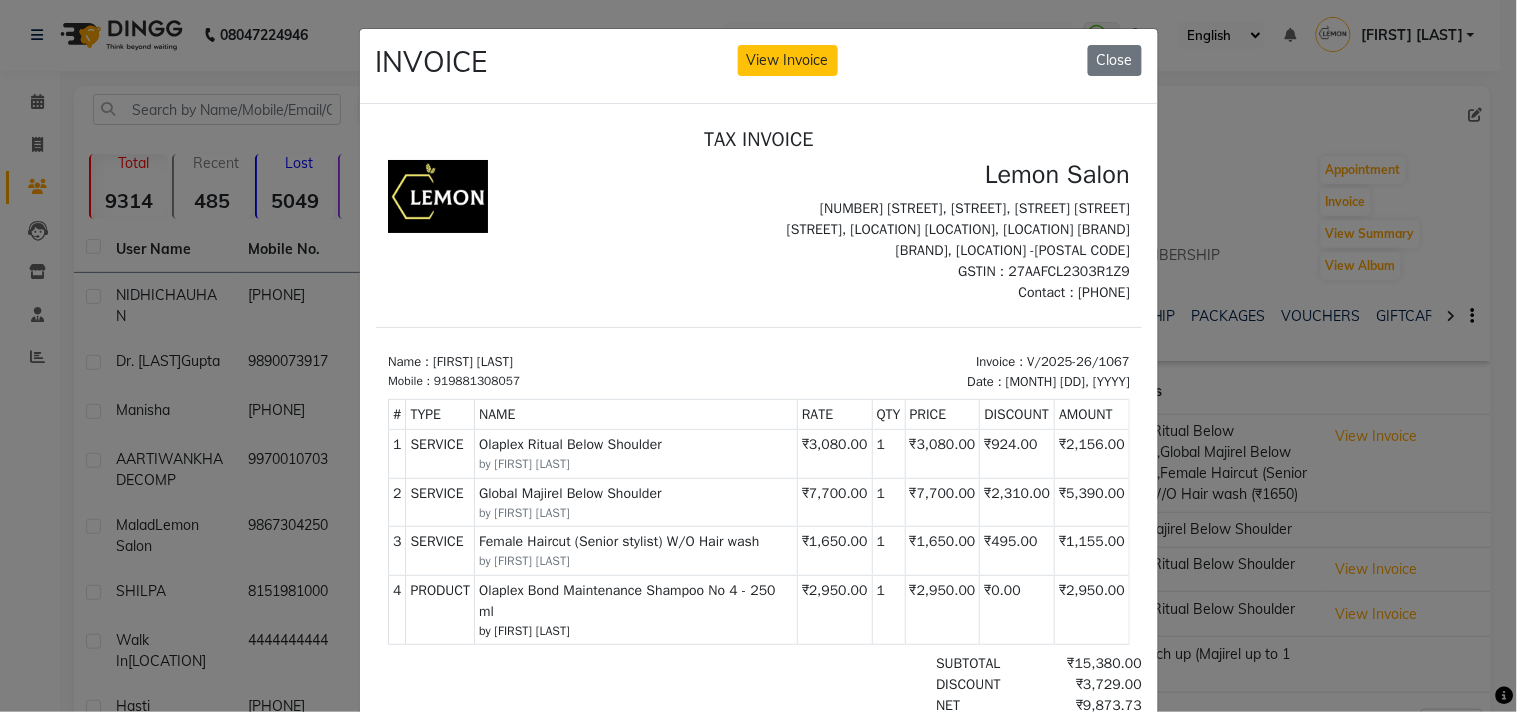 click on "INVOICE View Invoice Close" 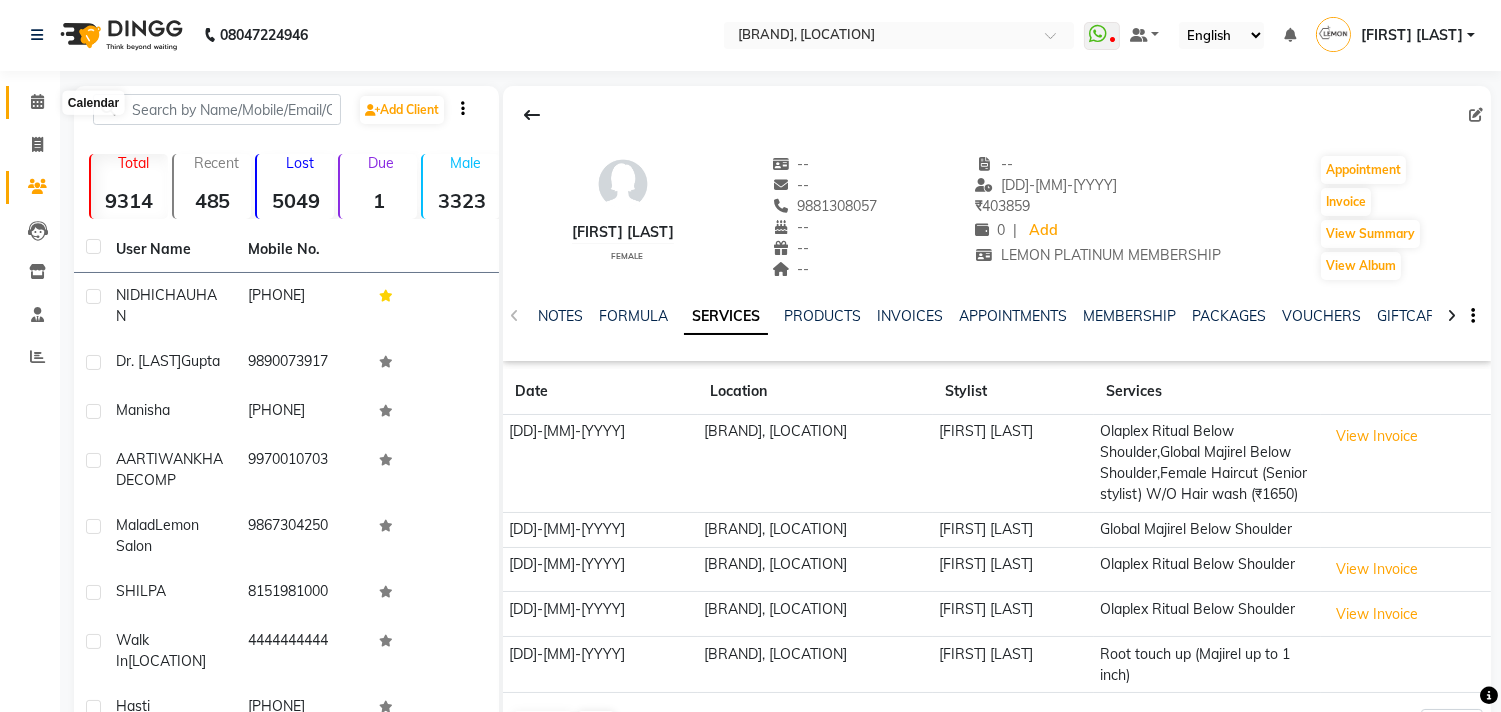 click 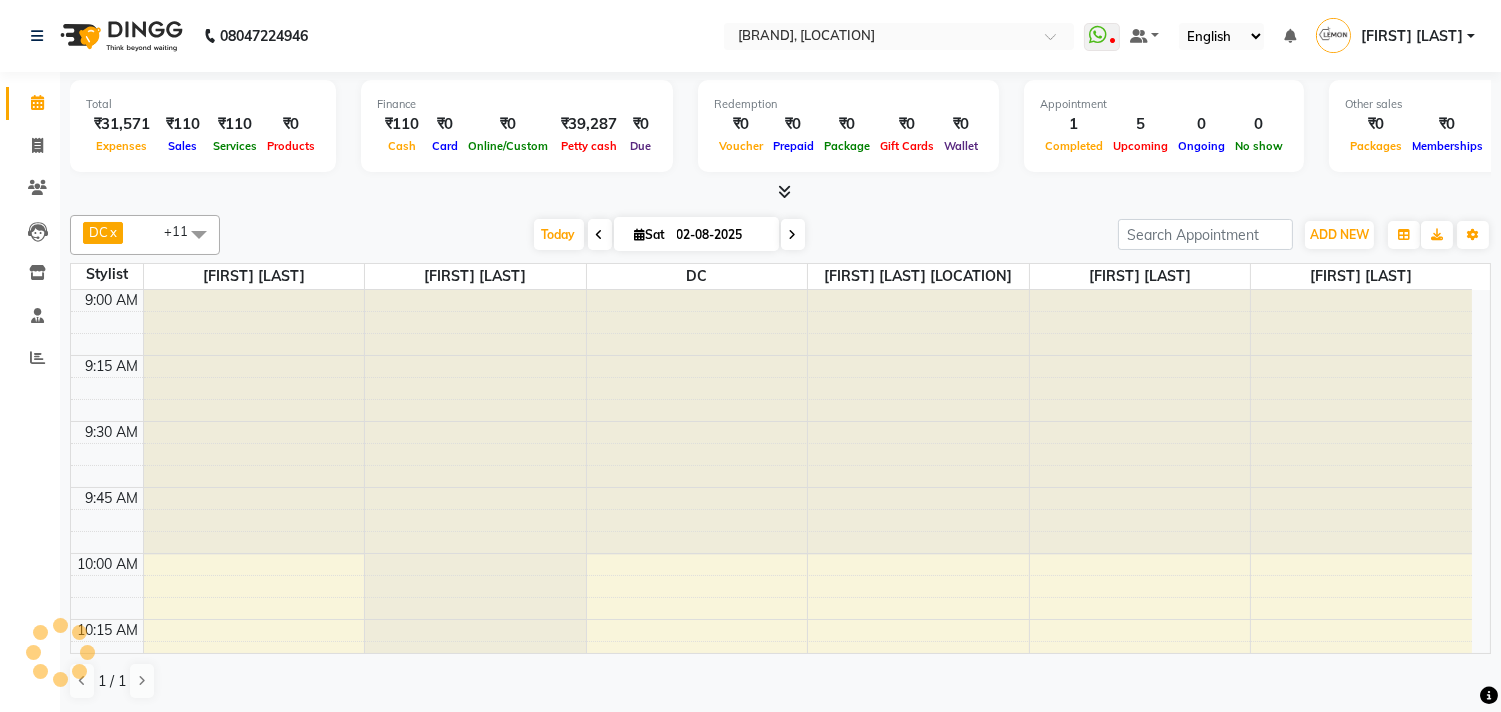 scroll, scrollTop: 0, scrollLeft: 0, axis: both 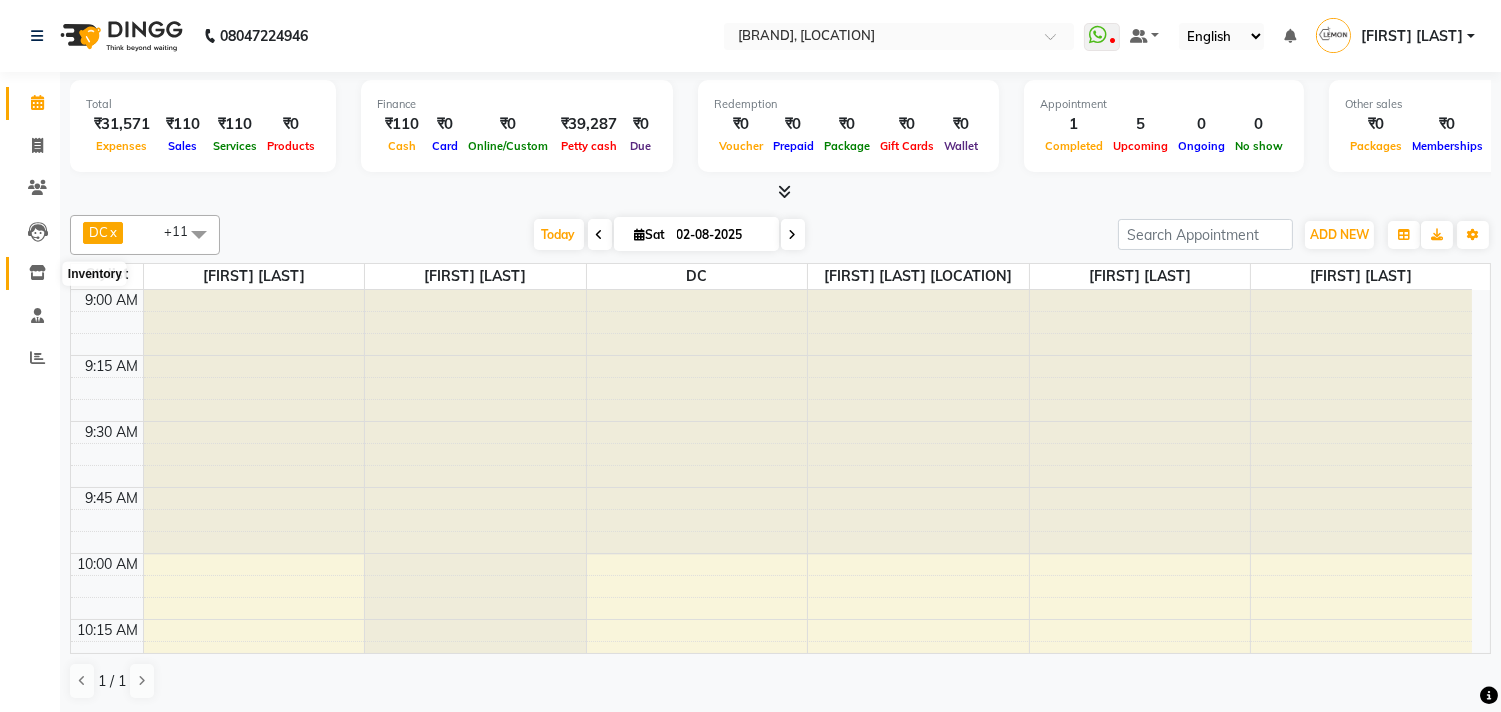 click 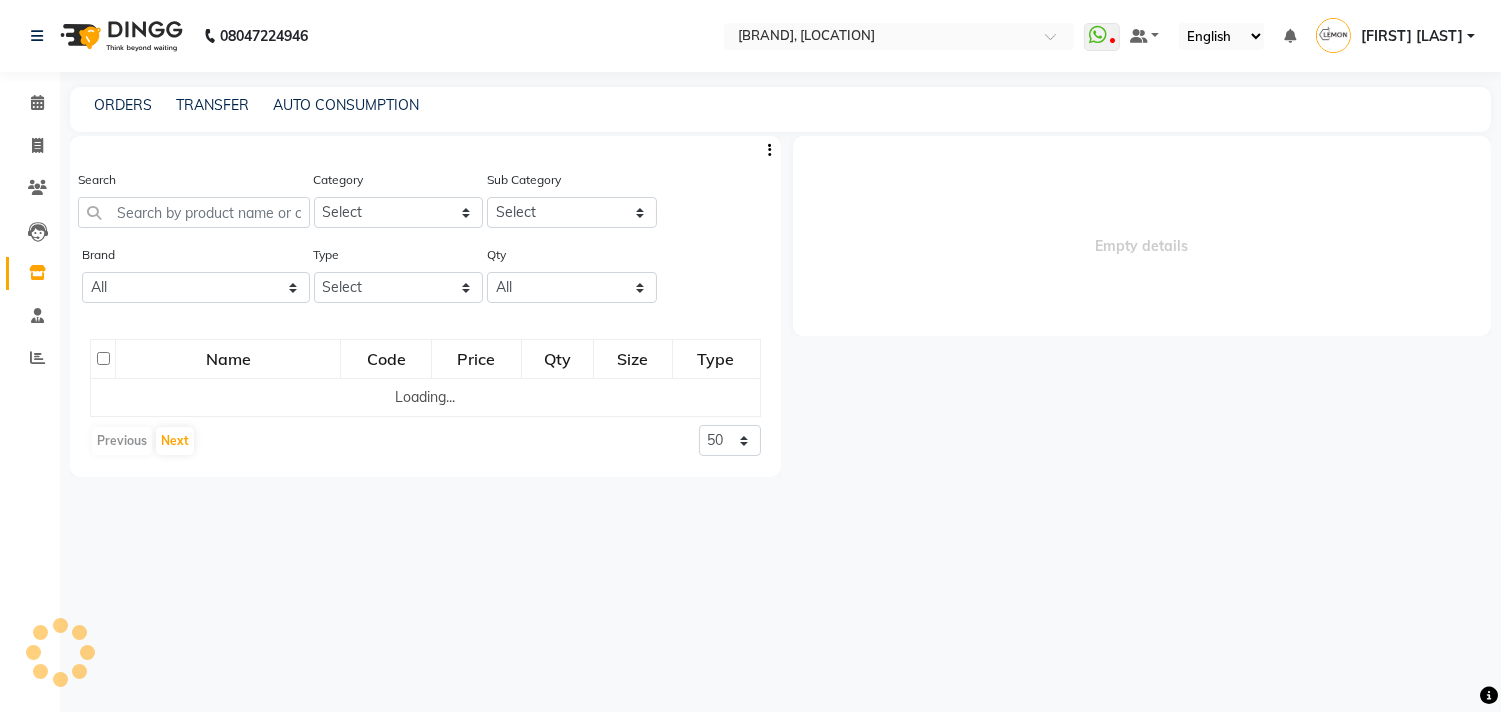 select 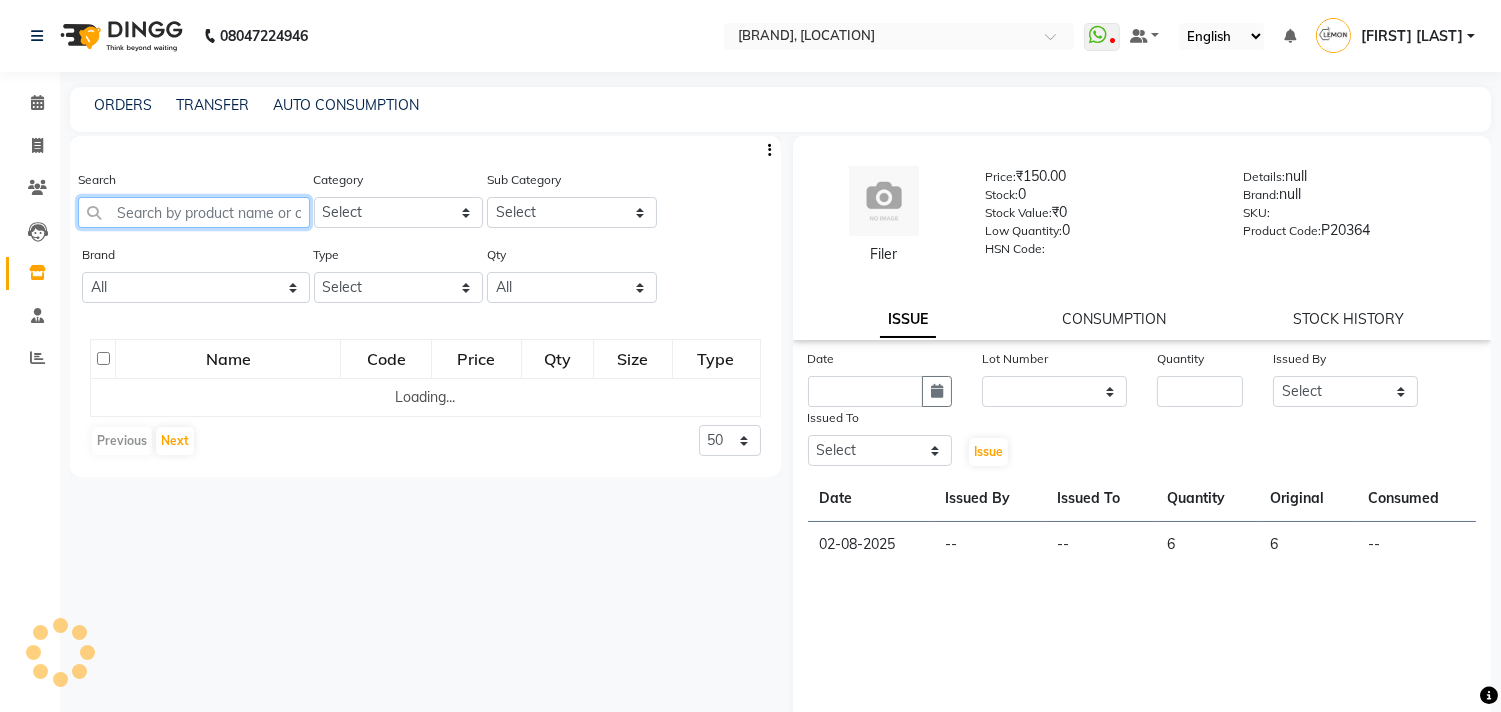 click 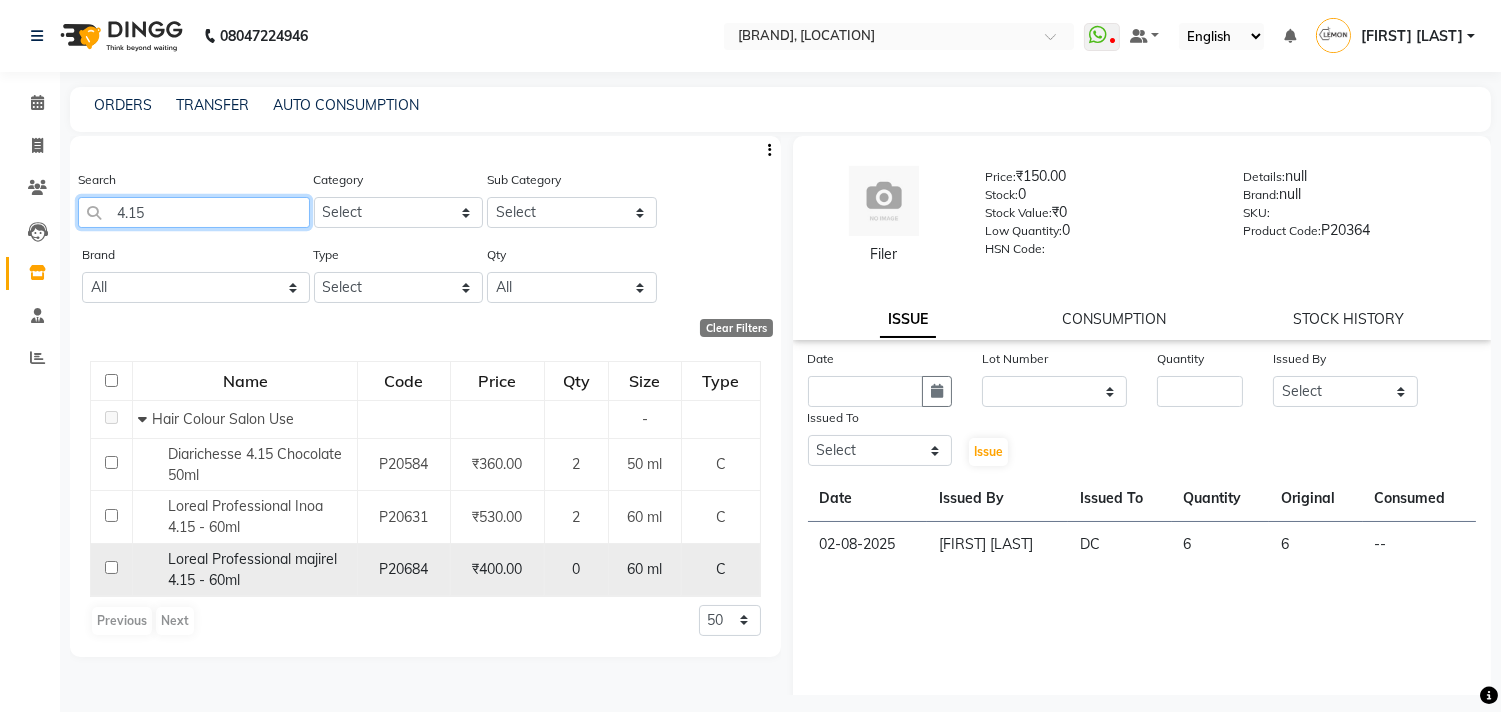 type on "4.15" 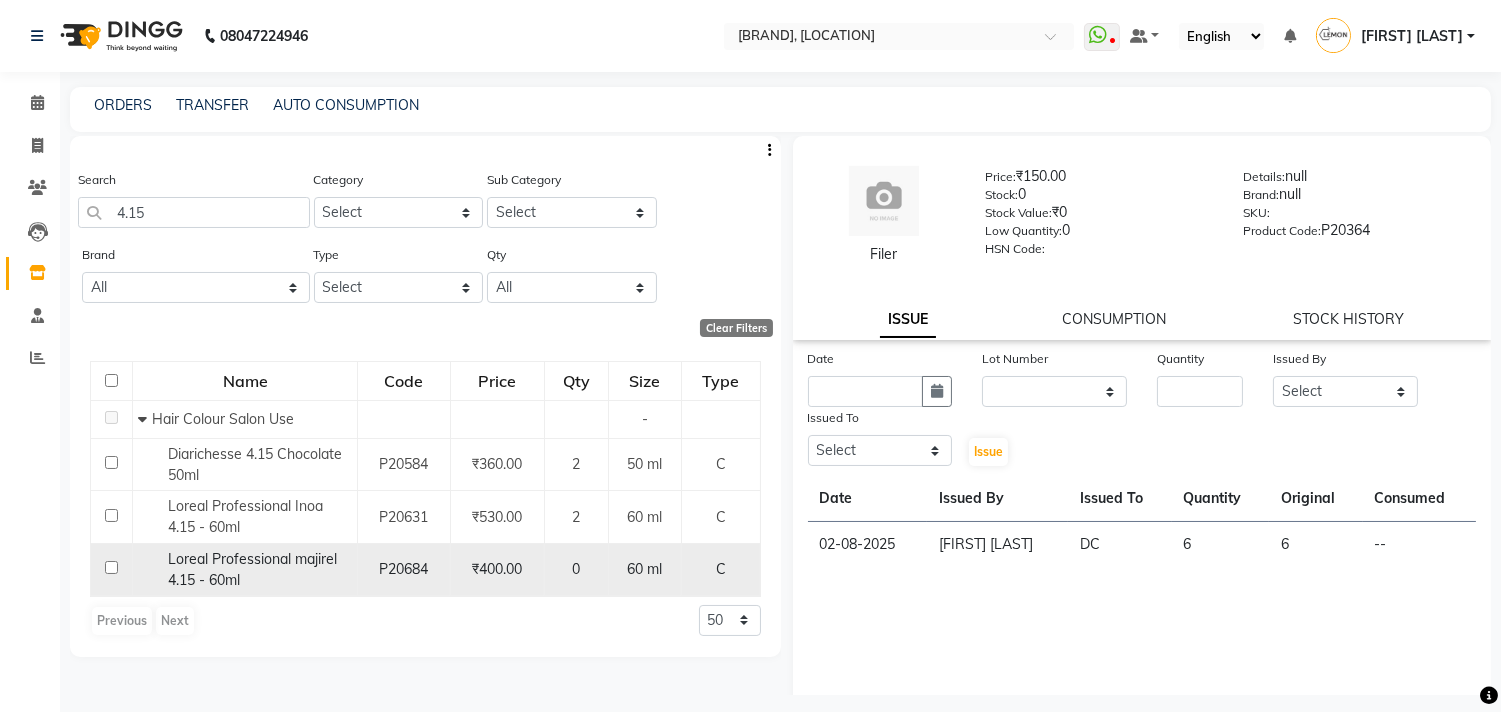 click on "Loreal Professional majirel 4.15 - 60ml" 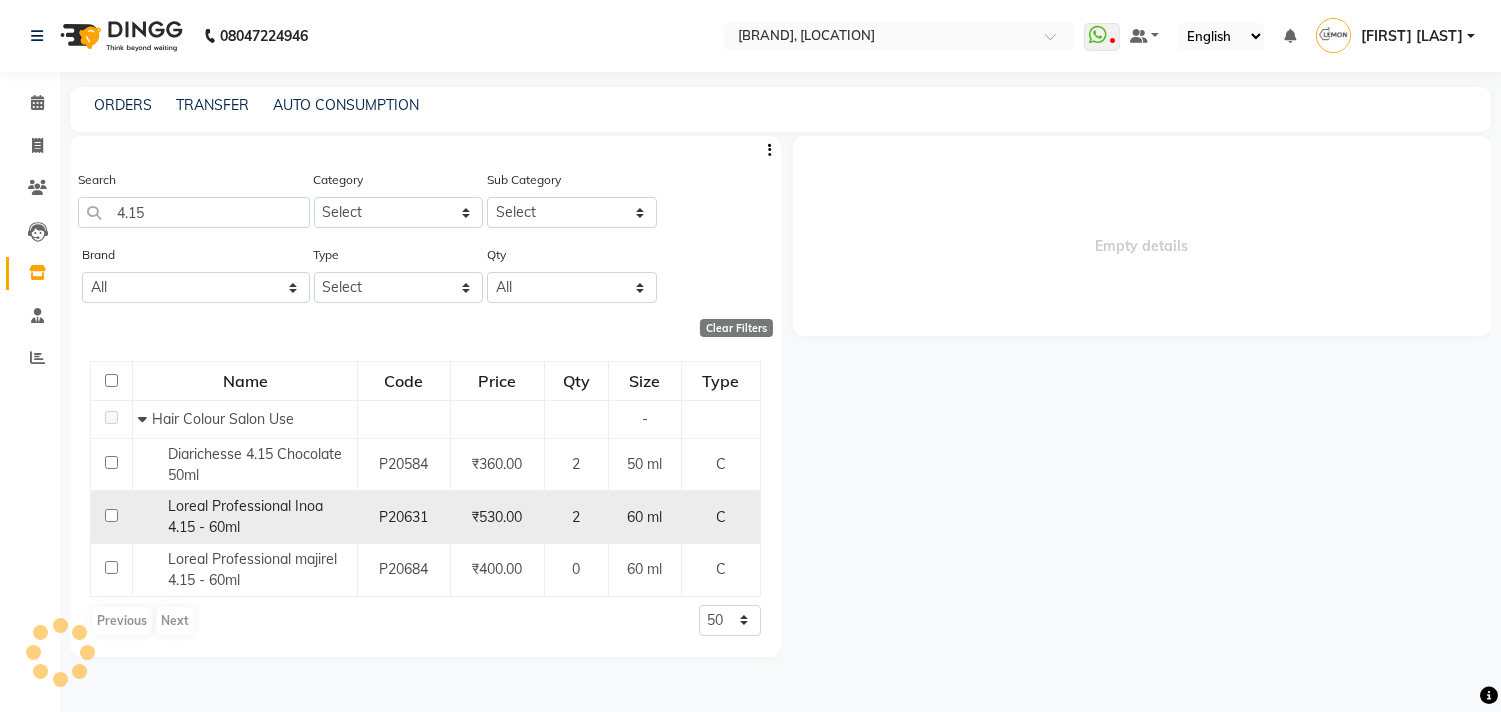 click on "Loreal Professional Inoa 4.15 - 60ml" 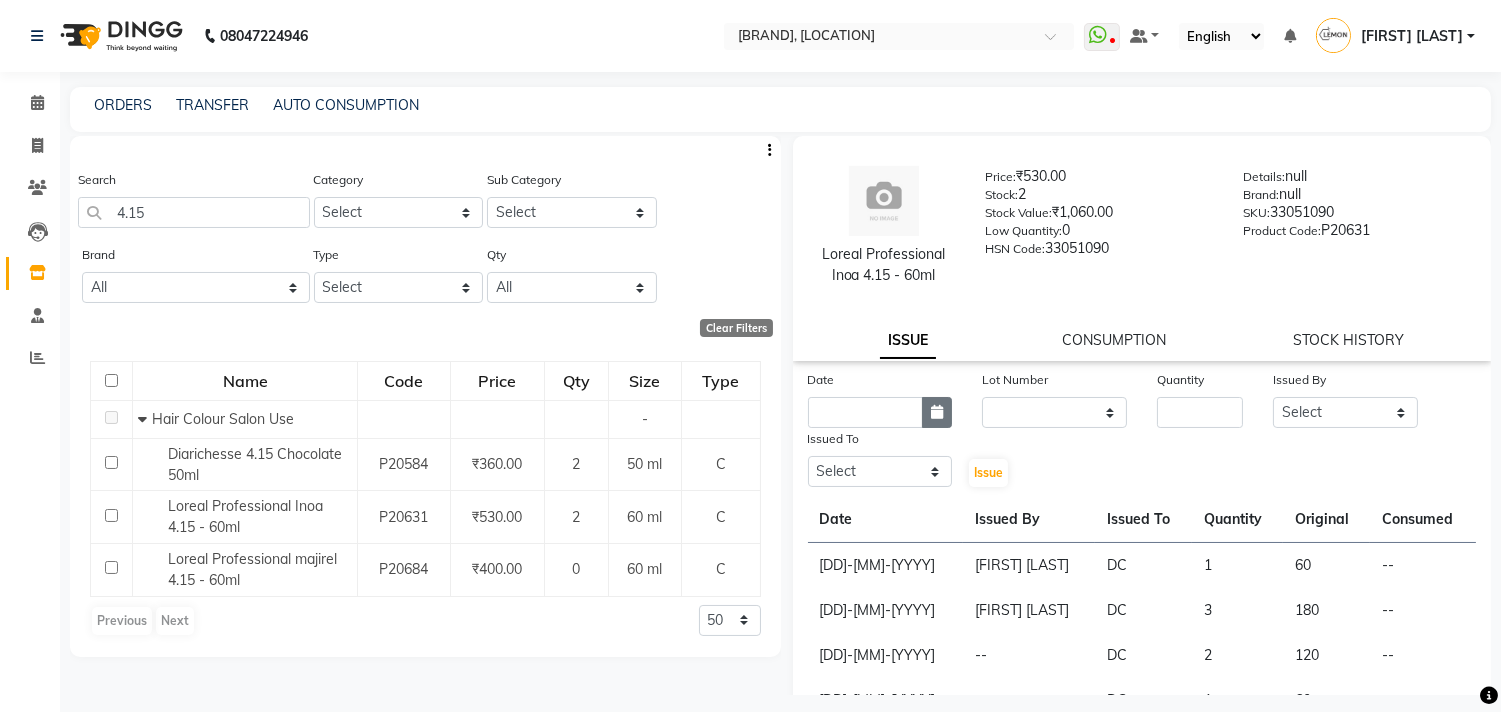 click 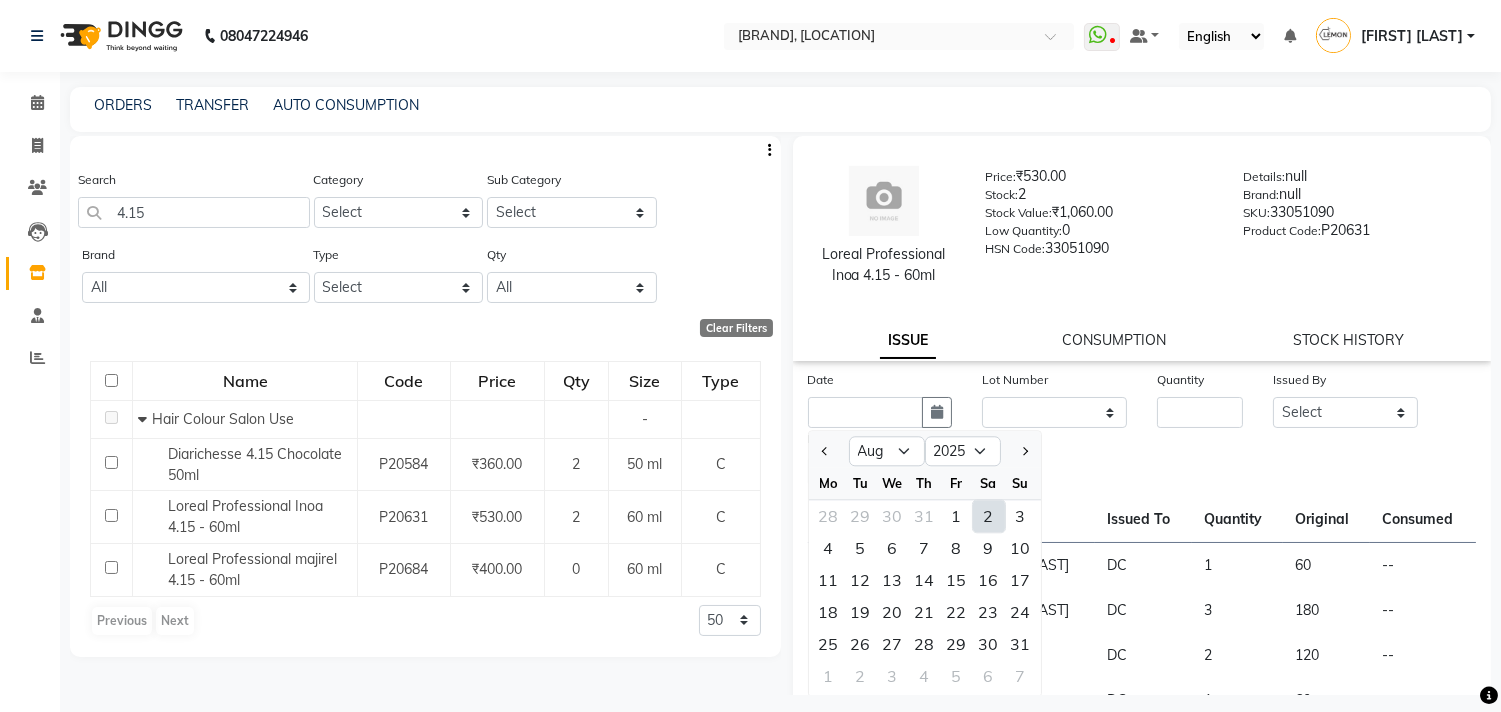 click on "2" 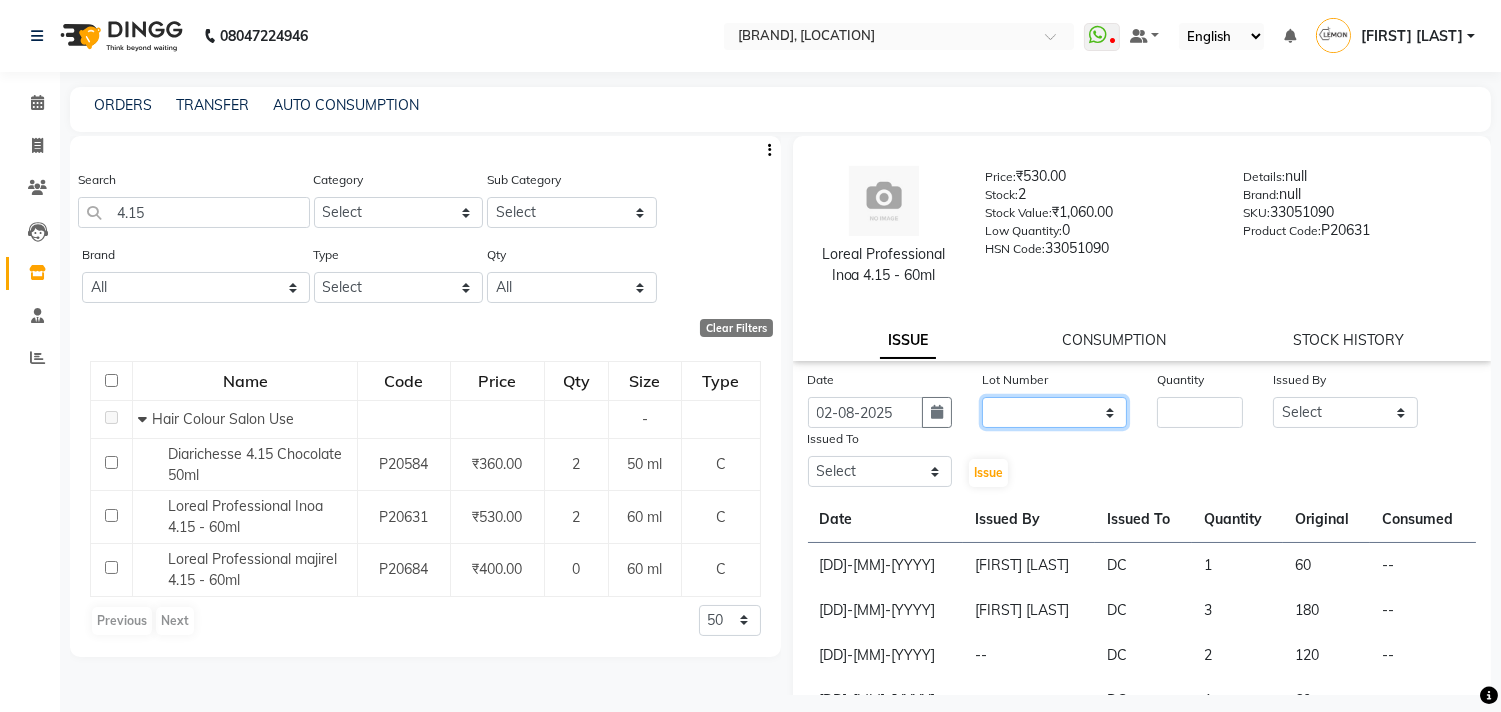 click on "None" 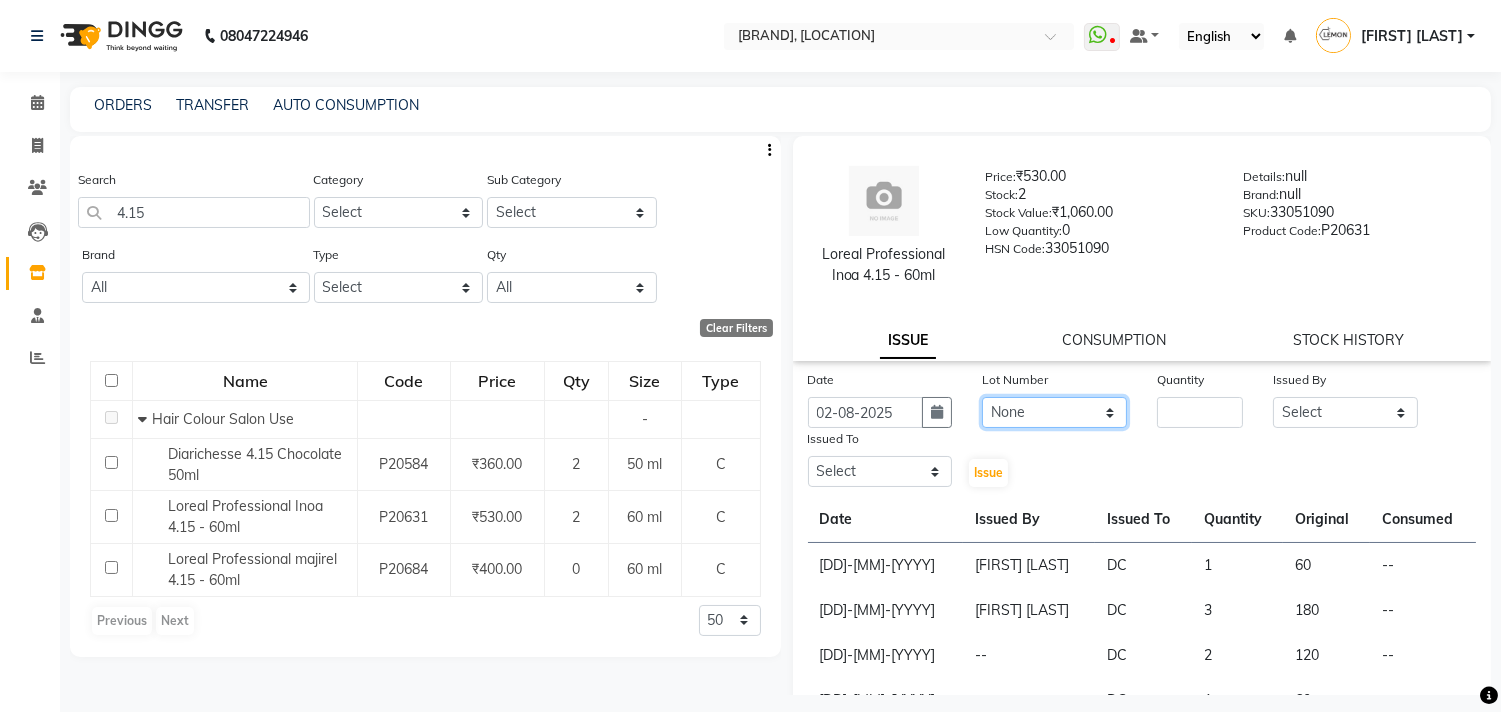 click on "None" 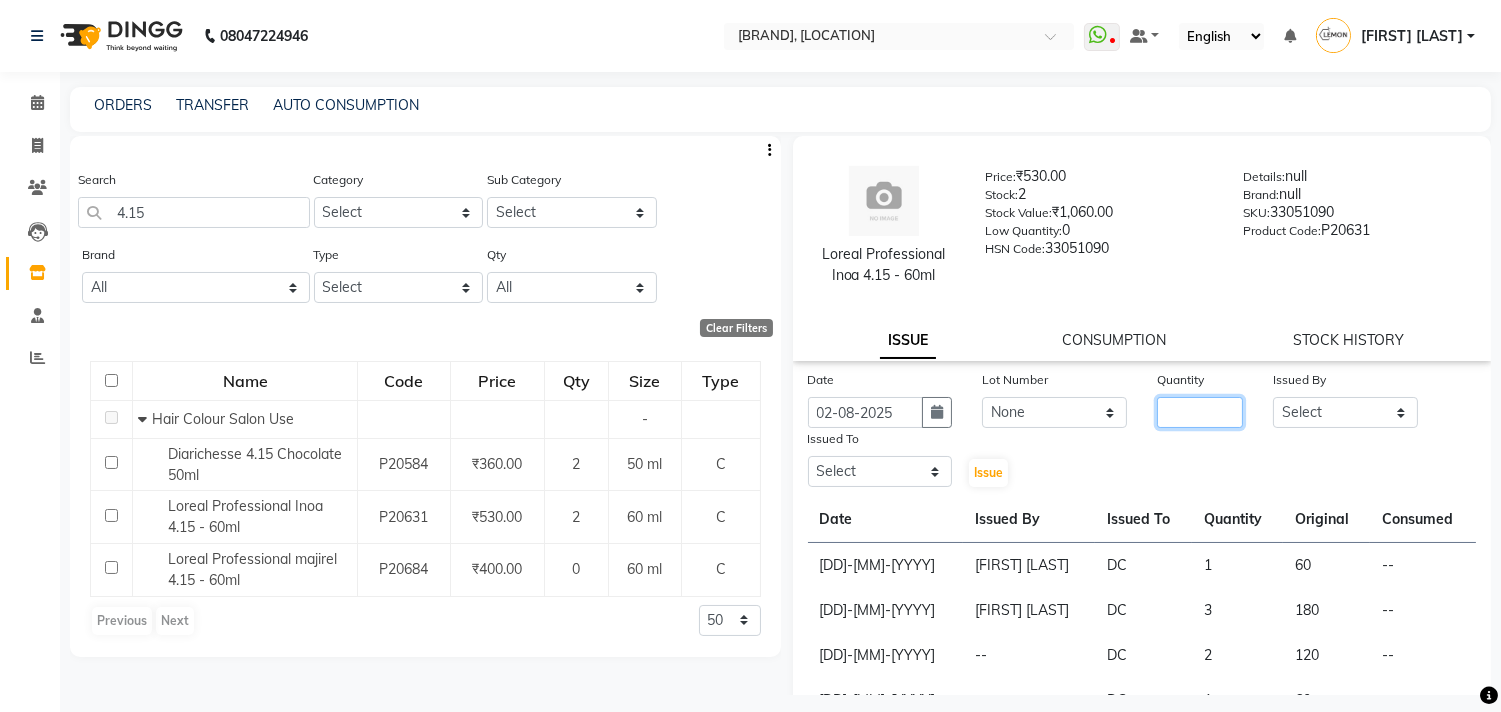 click 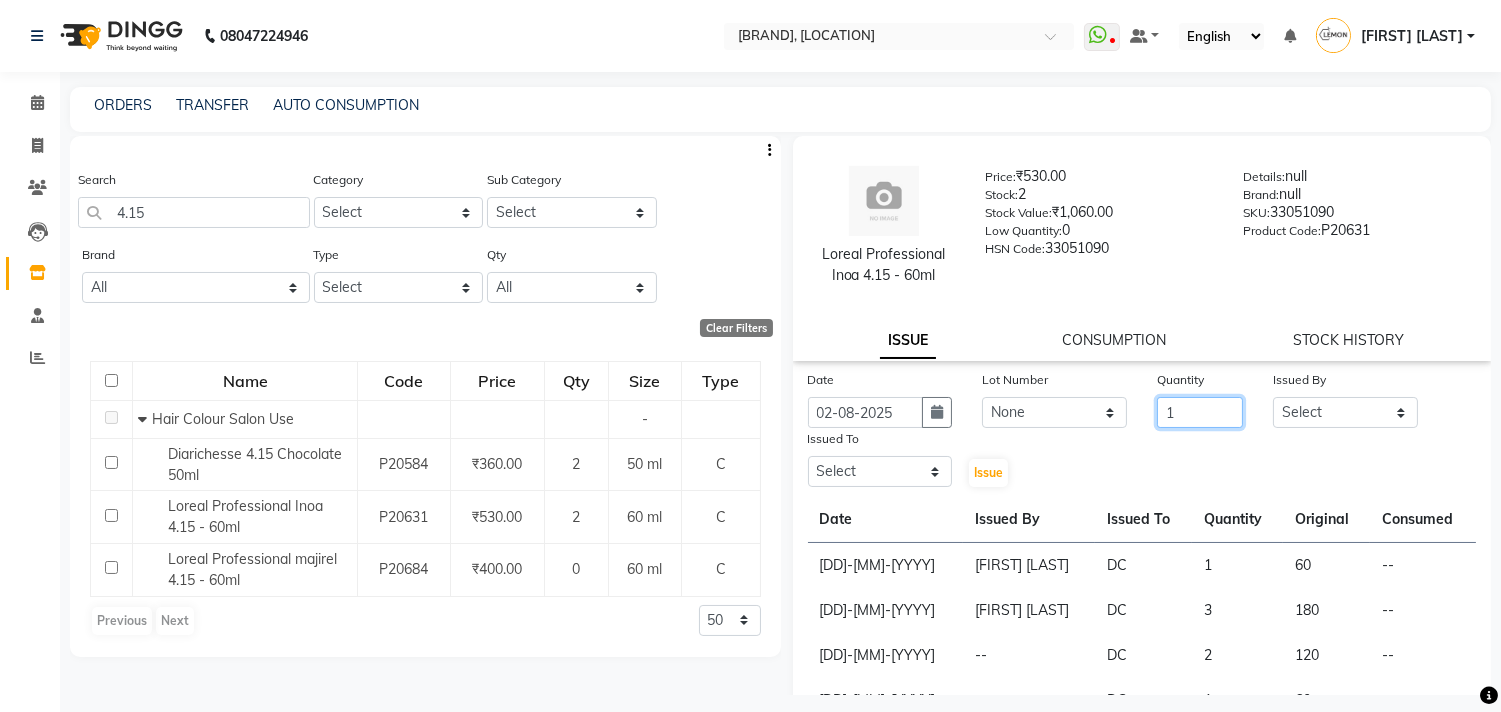 type on "1" 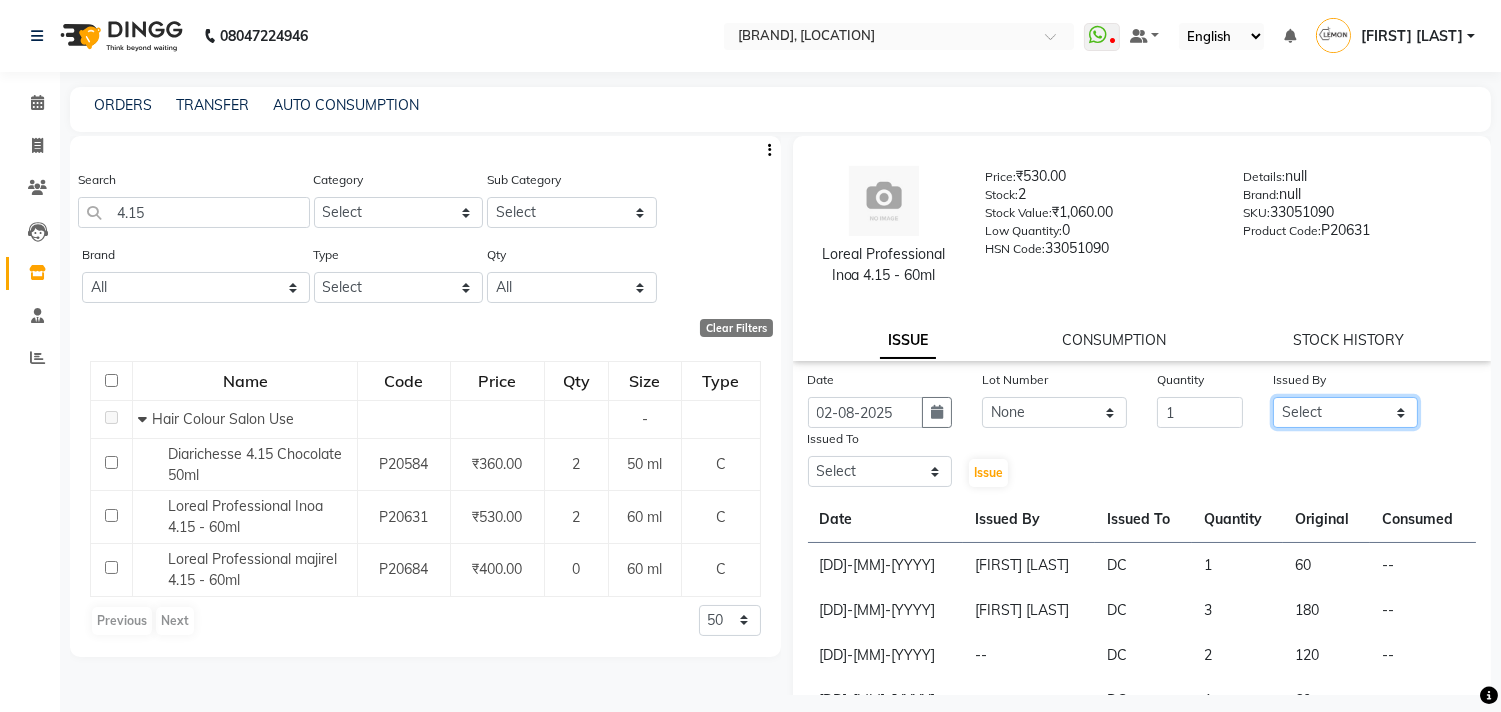 click on "Select [FIRST] [LAST] [LOCATION] [LOCATION] [FIRST] [LAST] [FIRST] [LAST] [FIRST] [LAST] [FIRST] [LAST] [LOCATION] [FIRST] [LAST] [FIRST] [LAST] [LOCATION] -[POSTAL CODE]" 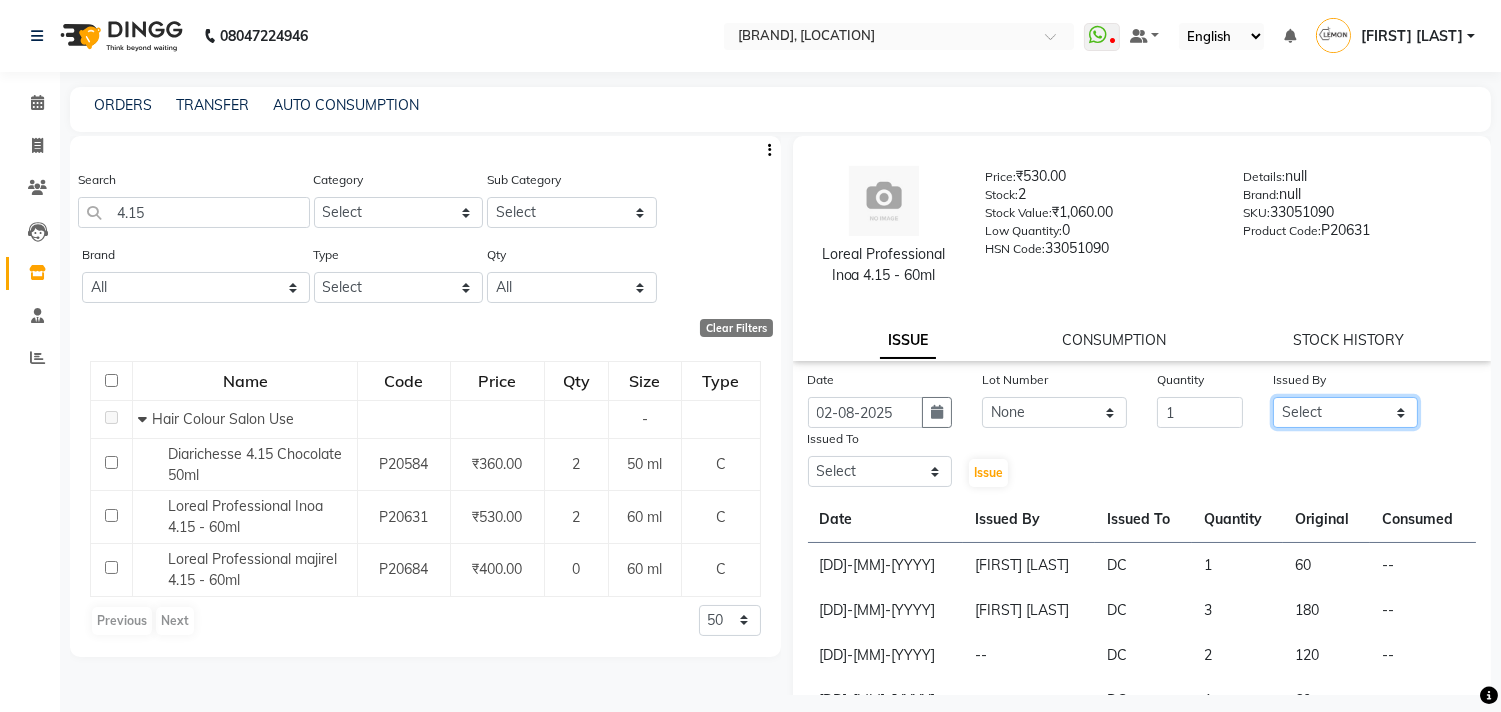 select on "7880" 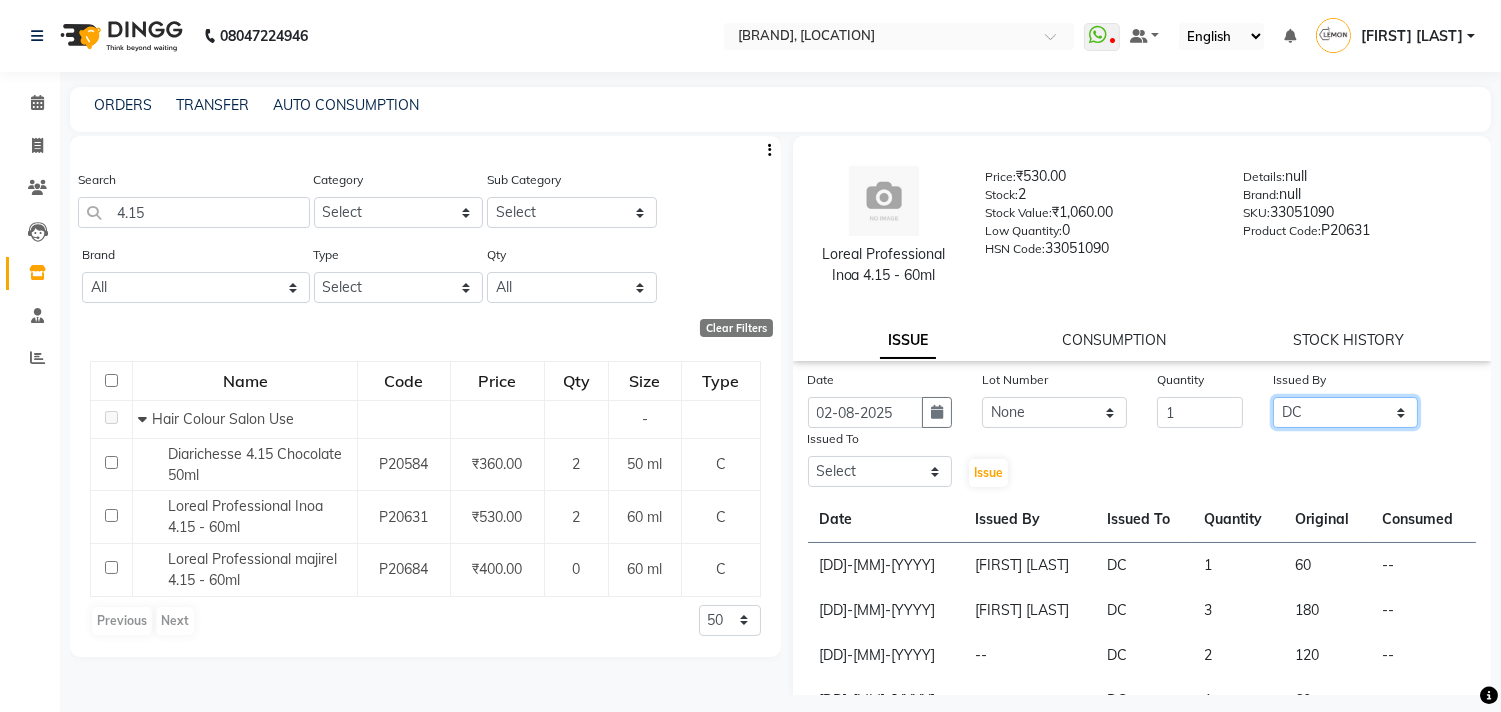 click on "Select [FIRST] [LAST] [LOCATION] [LOCATION] [FIRST] [LAST] [FIRST] [LAST] [FIRST] [LAST] [FIRST] [LAST] [LOCATION] [FIRST] [LAST] [FIRST] [LAST] [LOCATION] -[POSTAL CODE]" 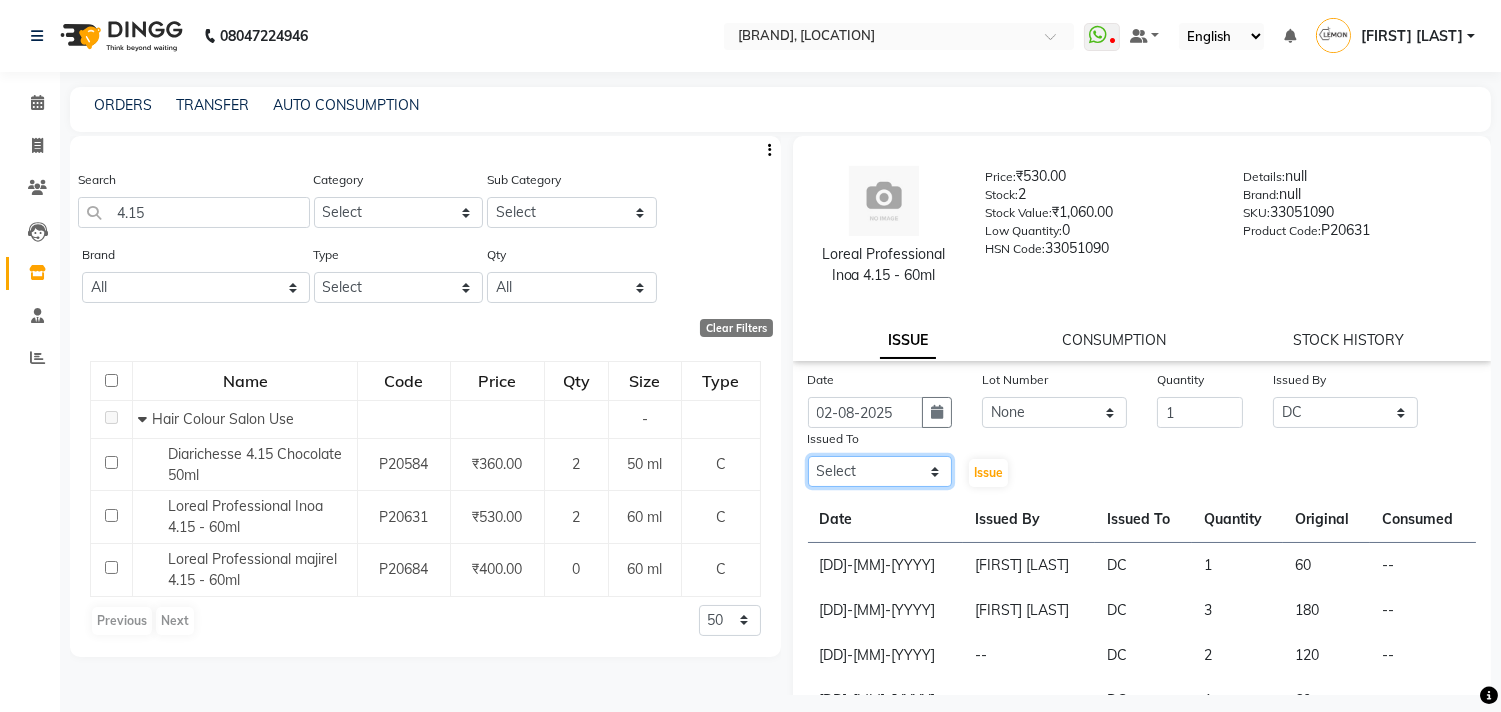 click on "Select [FIRST] [LAST] [LOCATION] [LOCATION] [FIRST] [LAST] [FIRST] [LAST] [FIRST] [LAST] [FIRST] [LAST] [LOCATION] [FIRST] [LAST] [FIRST] [LAST] [LOCATION] -[POSTAL CODE]" 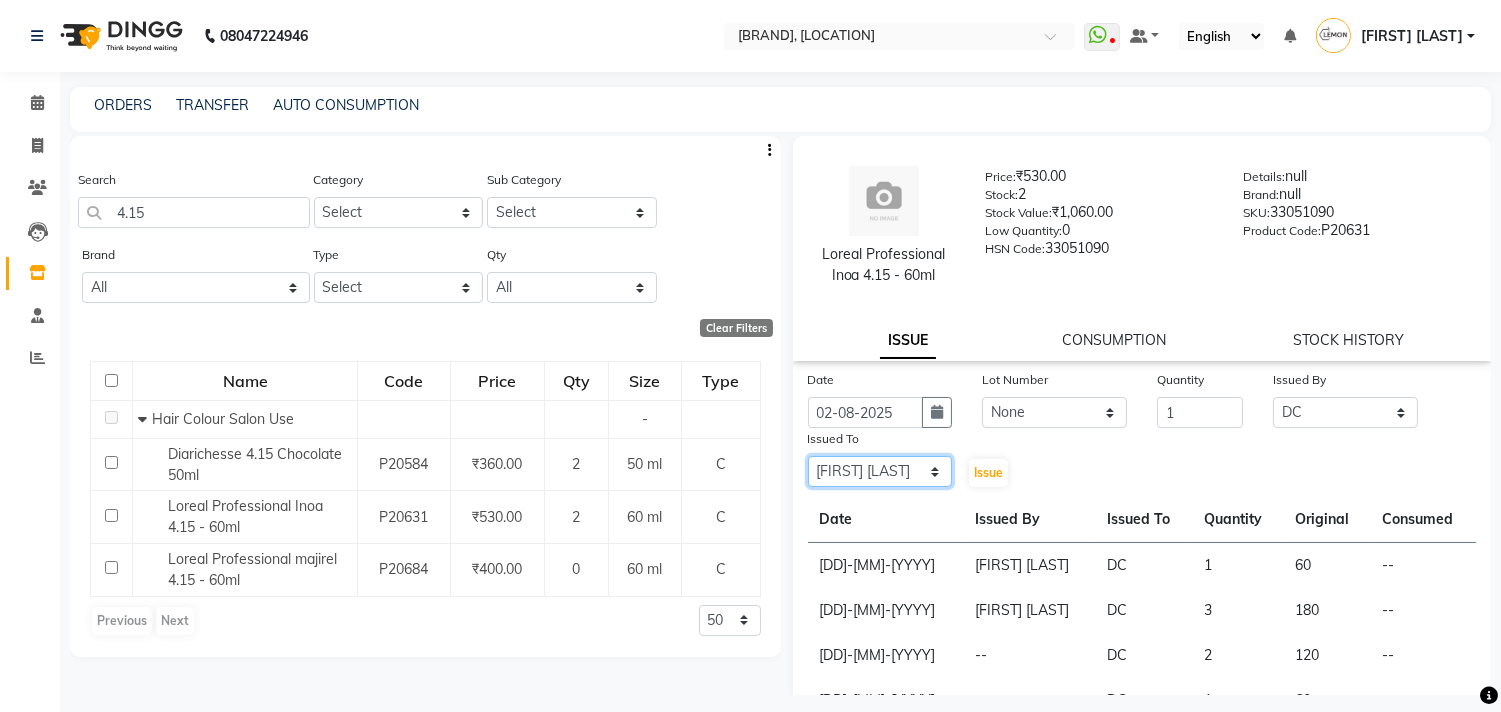 click on "Select [FIRST] [LAST] [LOCATION] [LOCATION] [FIRST] [LAST] [FIRST] [LAST] [FIRST] [LAST] [FIRST] [LAST] [LOCATION] [FIRST] [LAST] [FIRST] [LAST] [LOCATION] -[POSTAL CODE]" 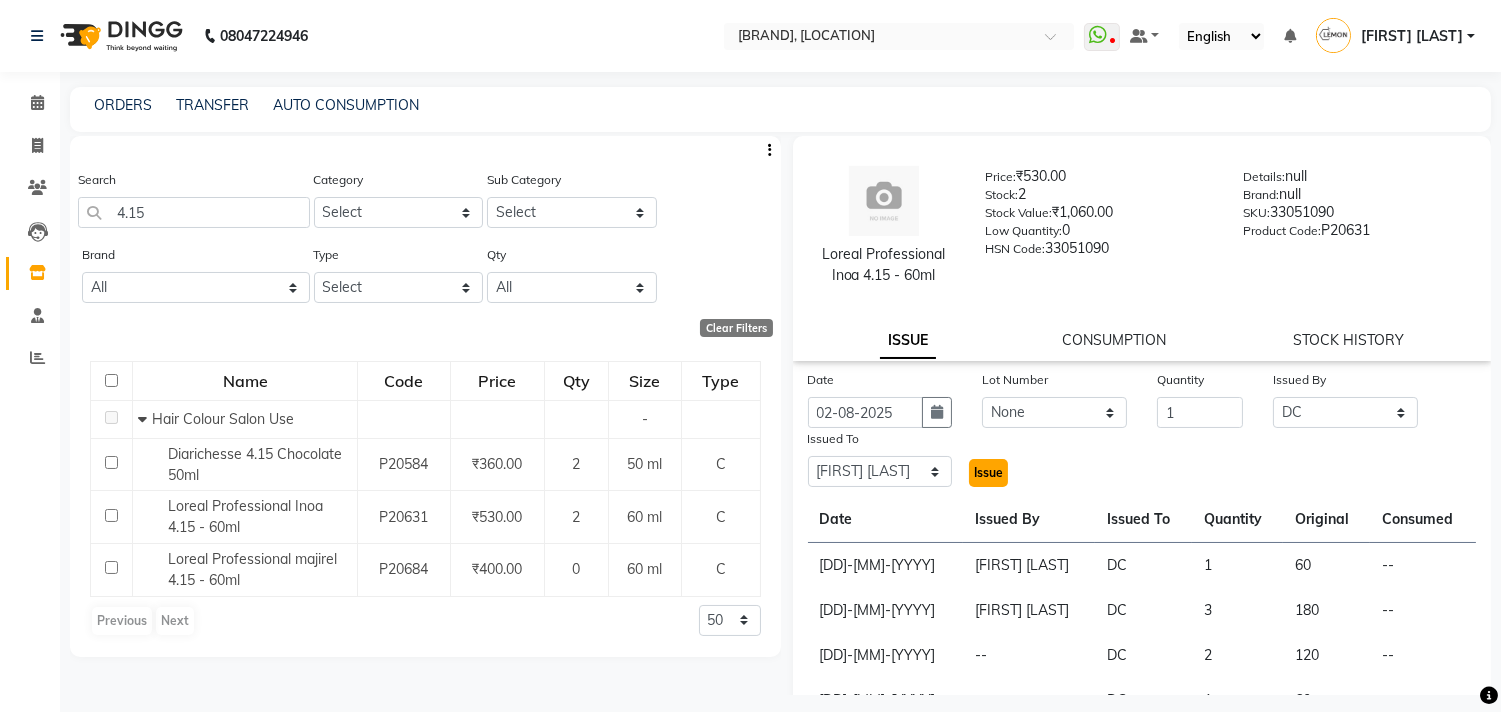click on "Issue" 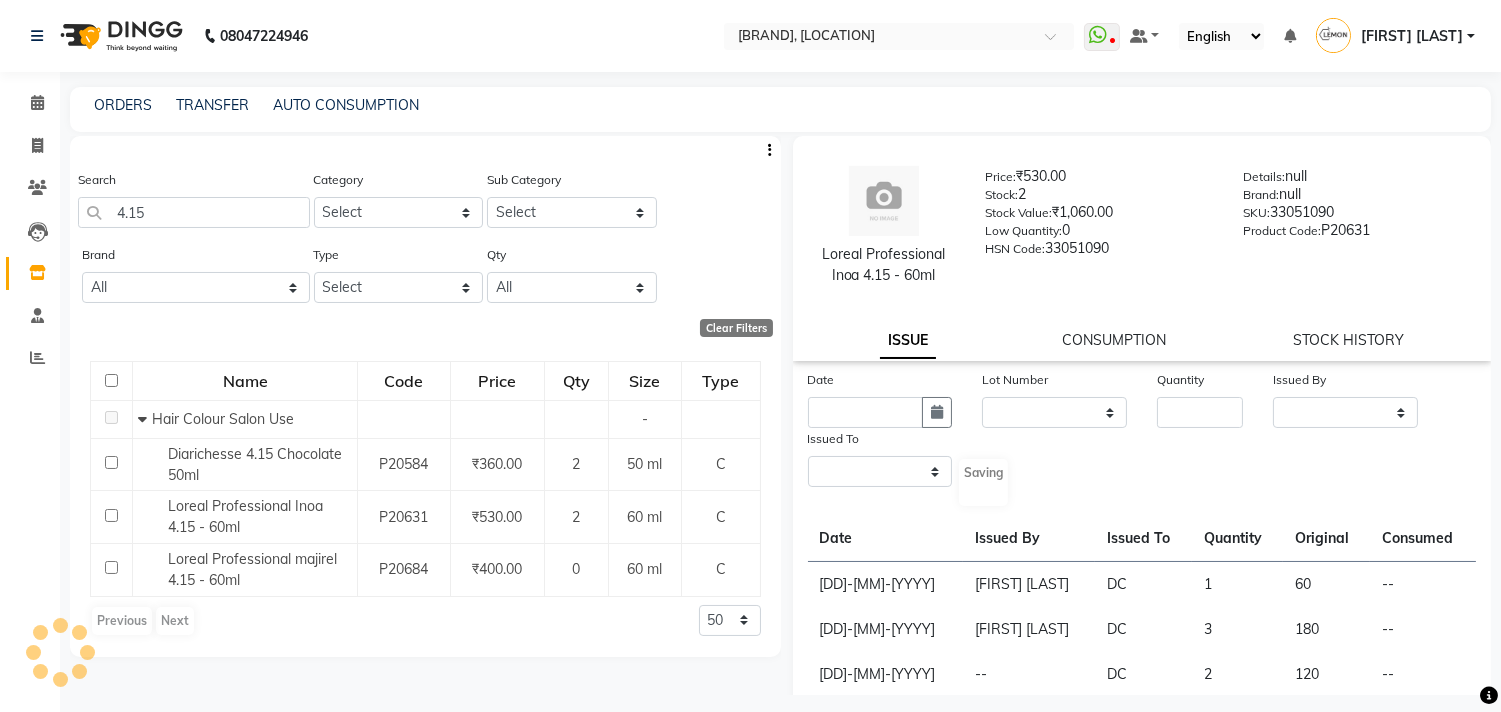 select 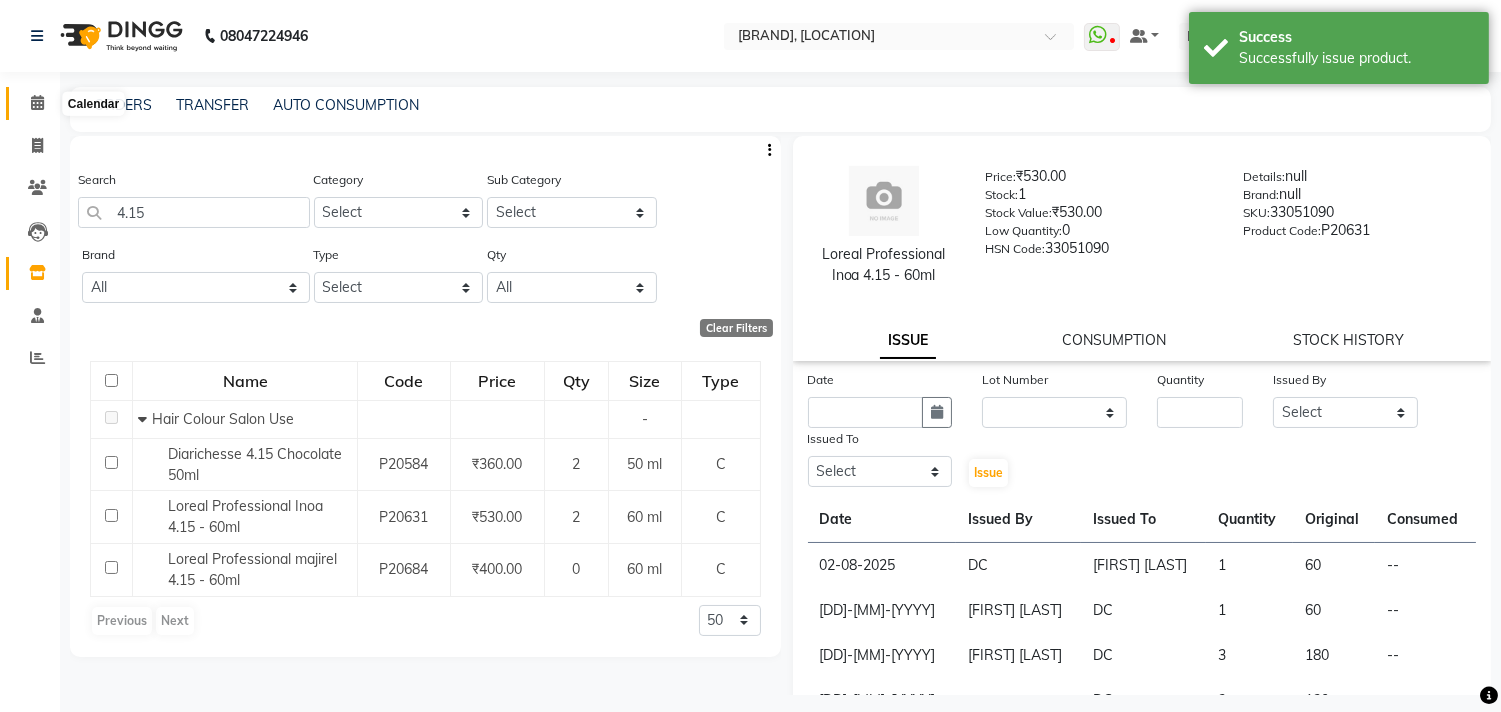 click 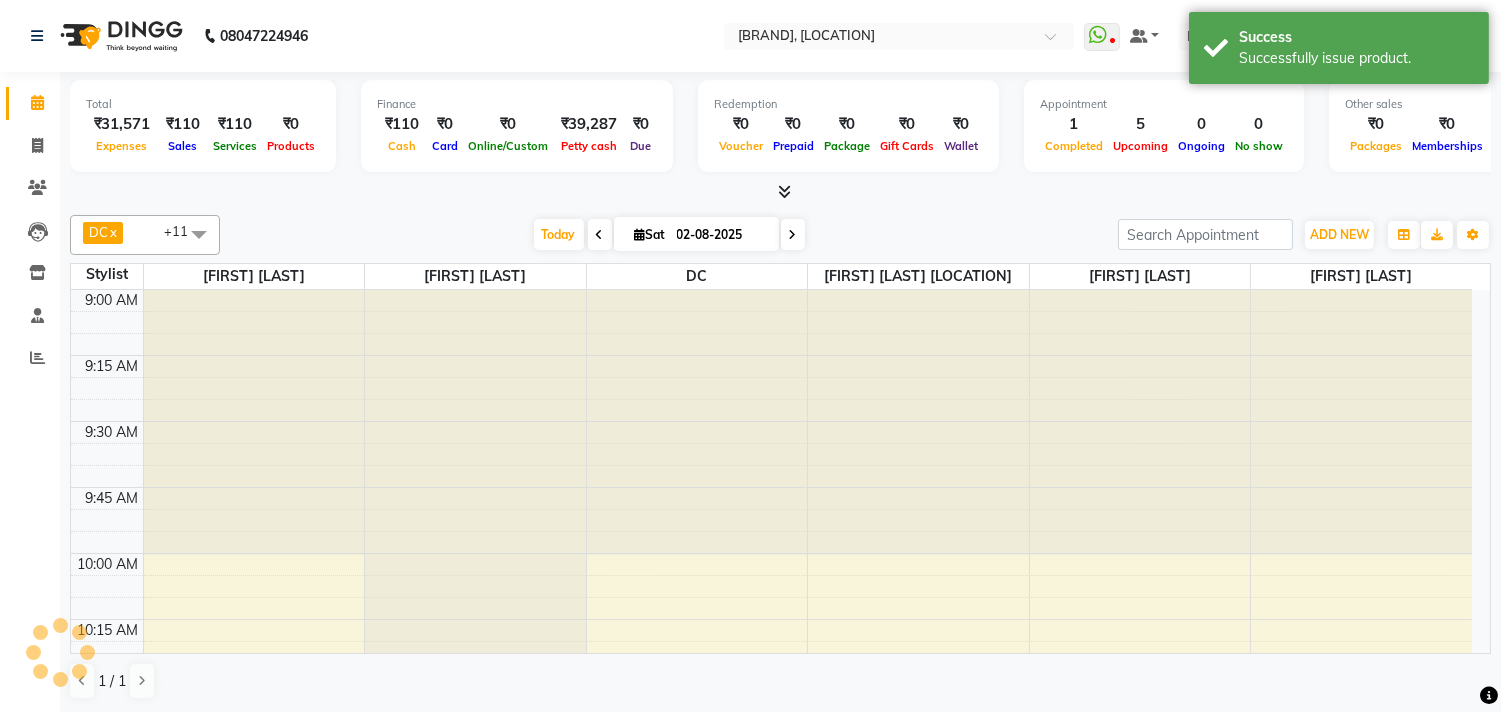 scroll, scrollTop: 0, scrollLeft: 0, axis: both 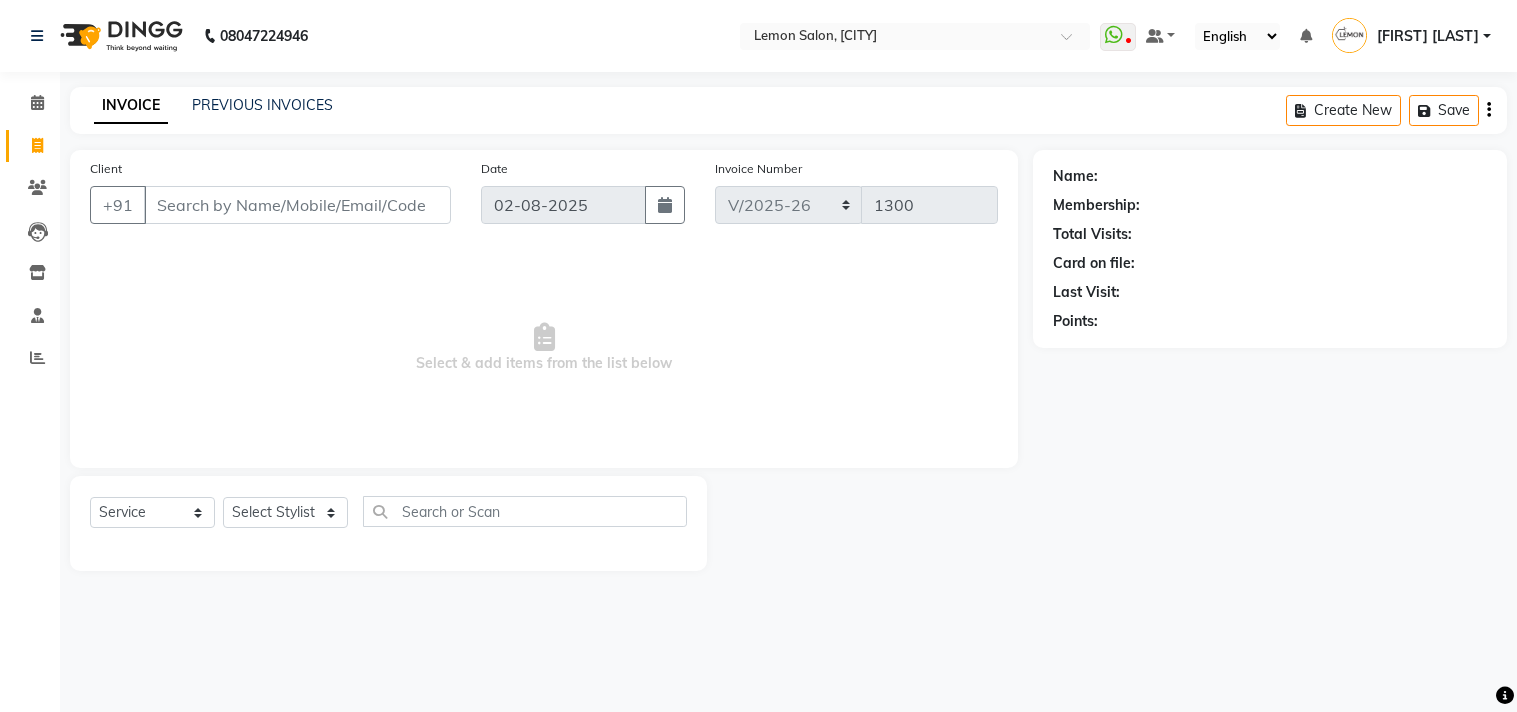 select on "569" 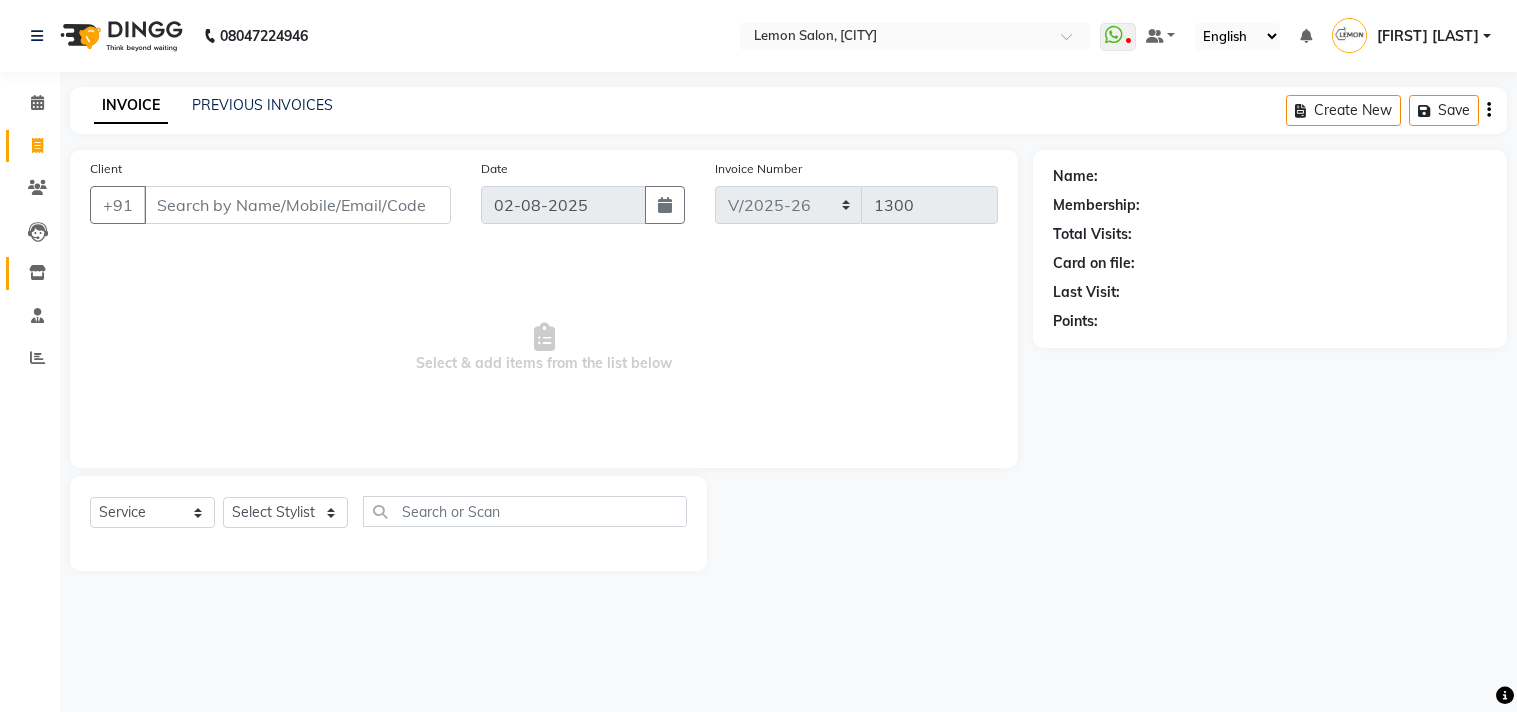 scroll, scrollTop: 0, scrollLeft: 0, axis: both 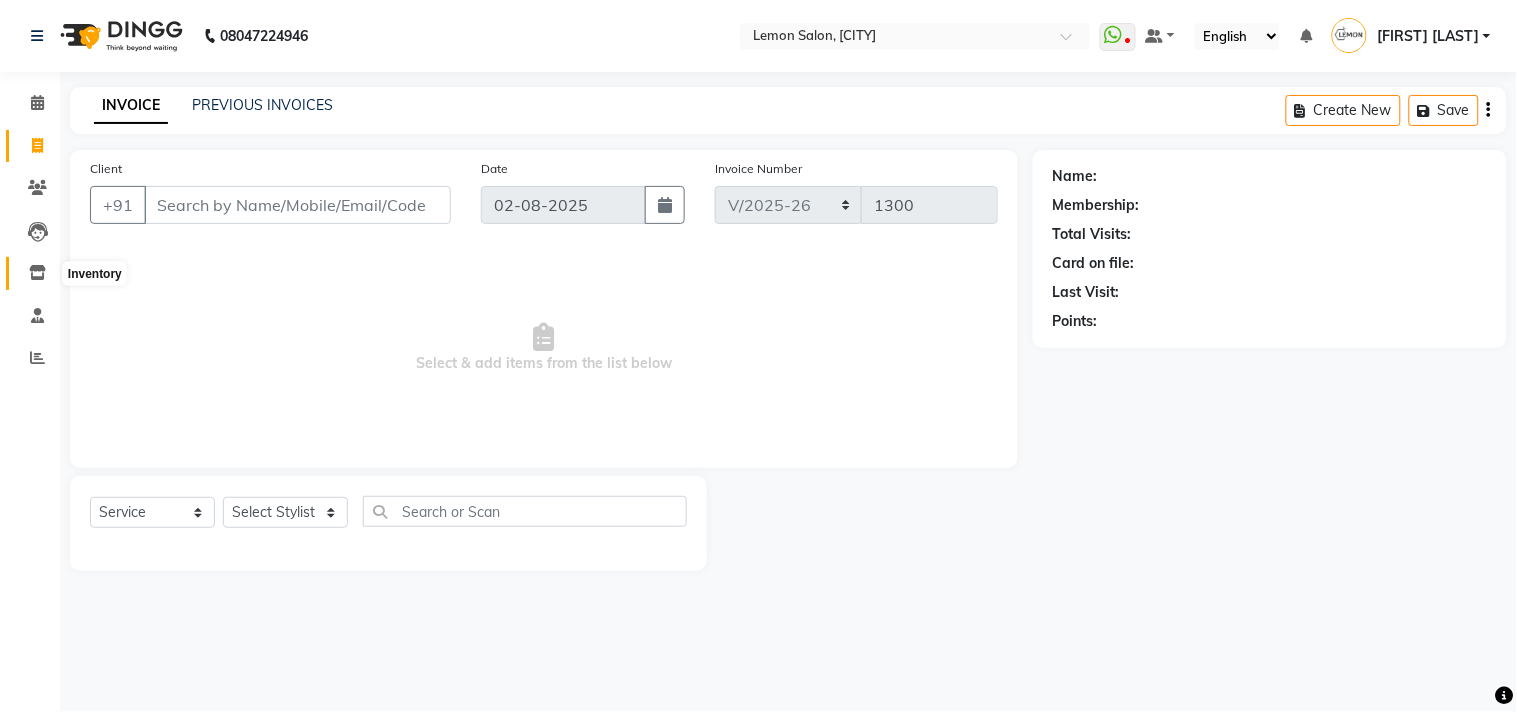click 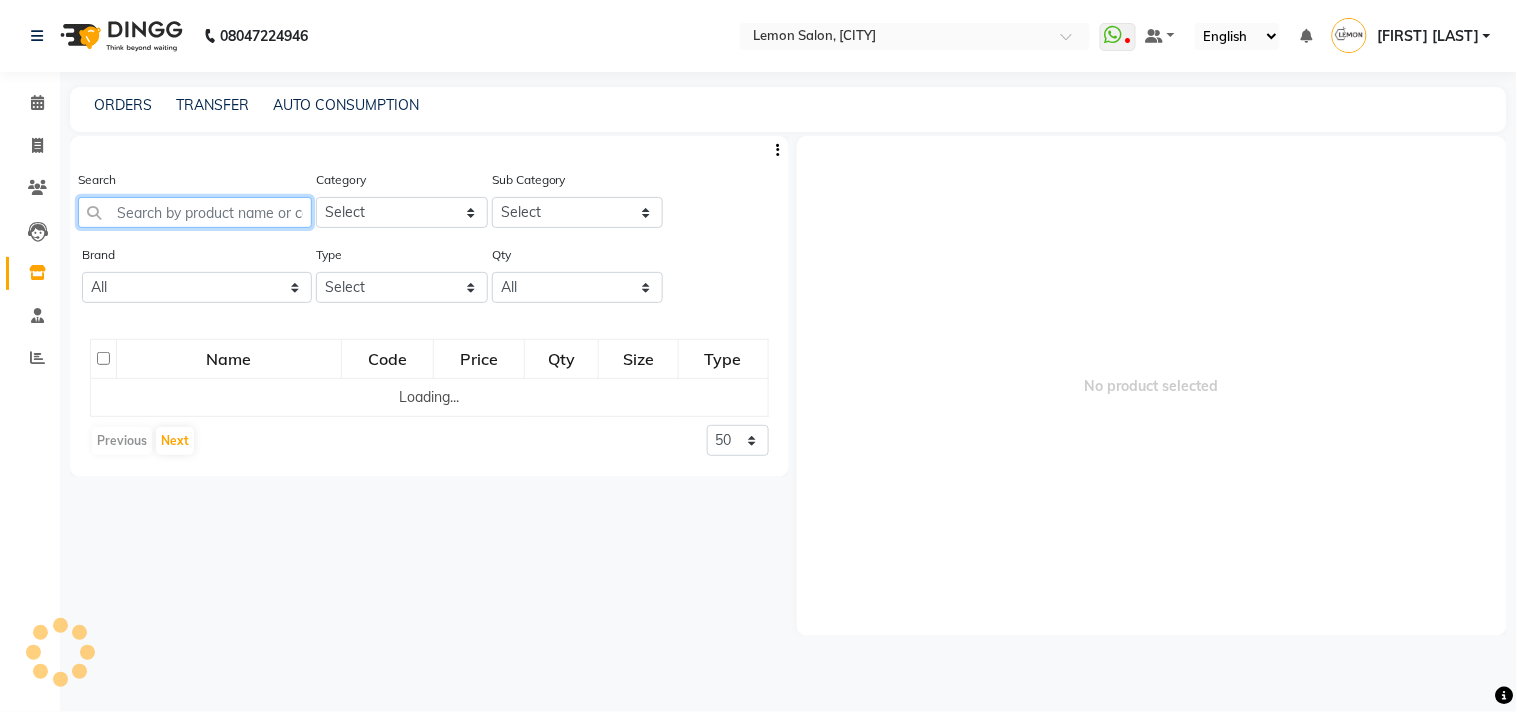 click 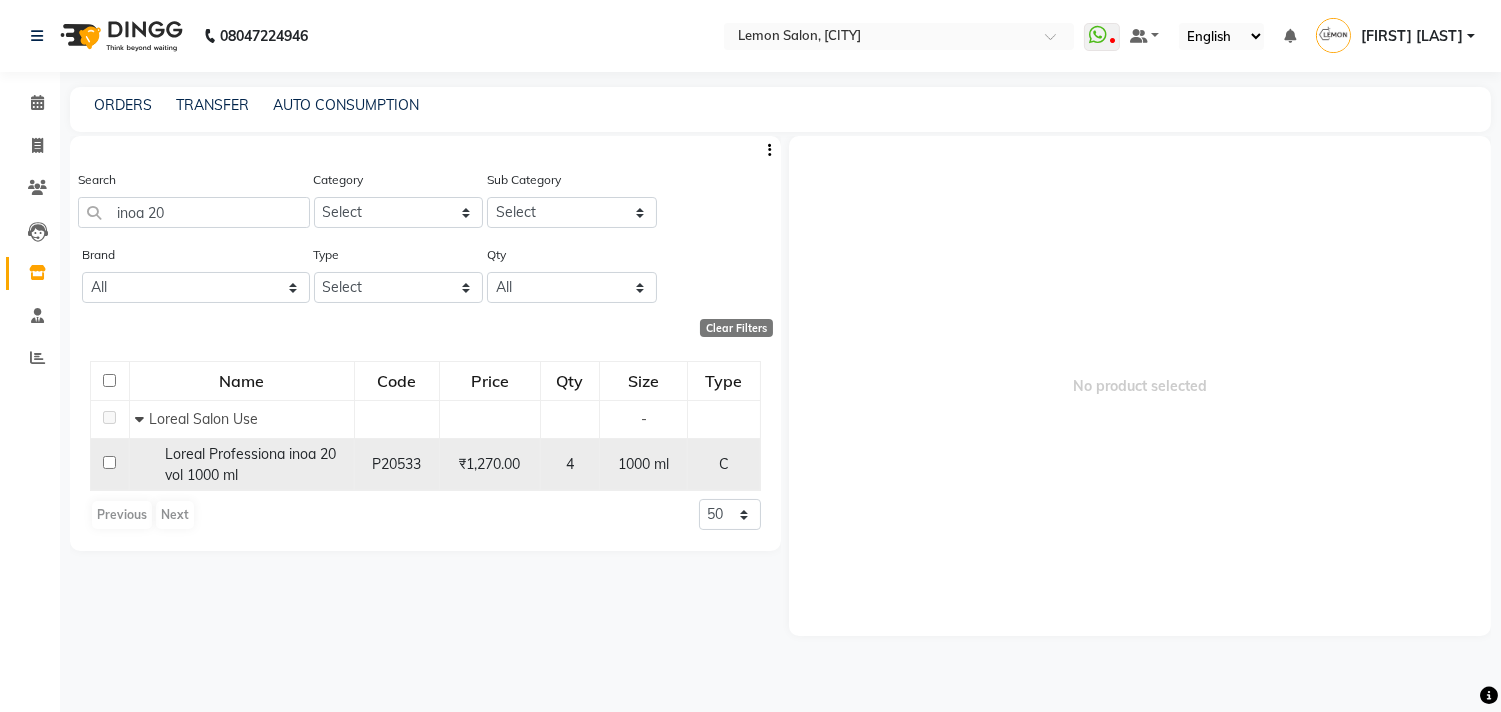 click on "Loreal Professiona inoa 20 vol 1000 ml" 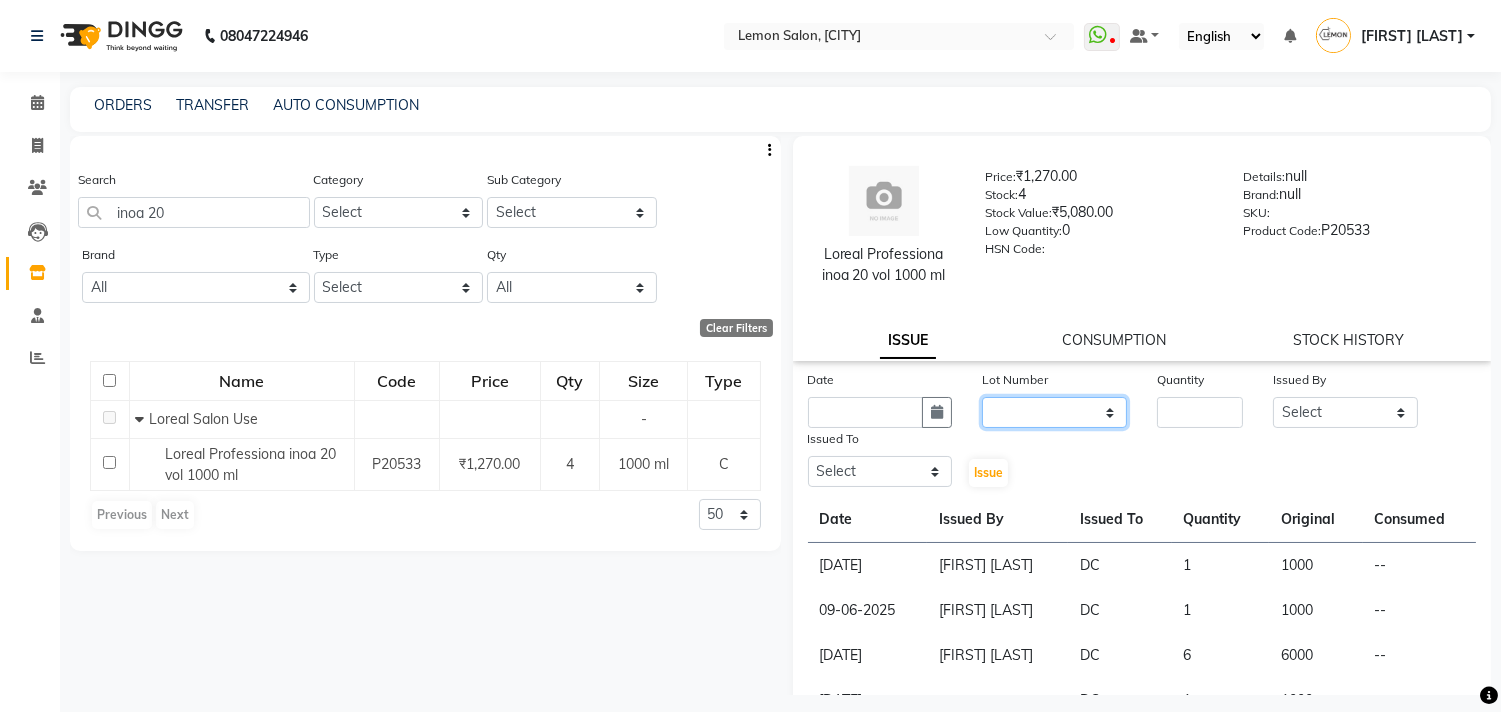click on "None" 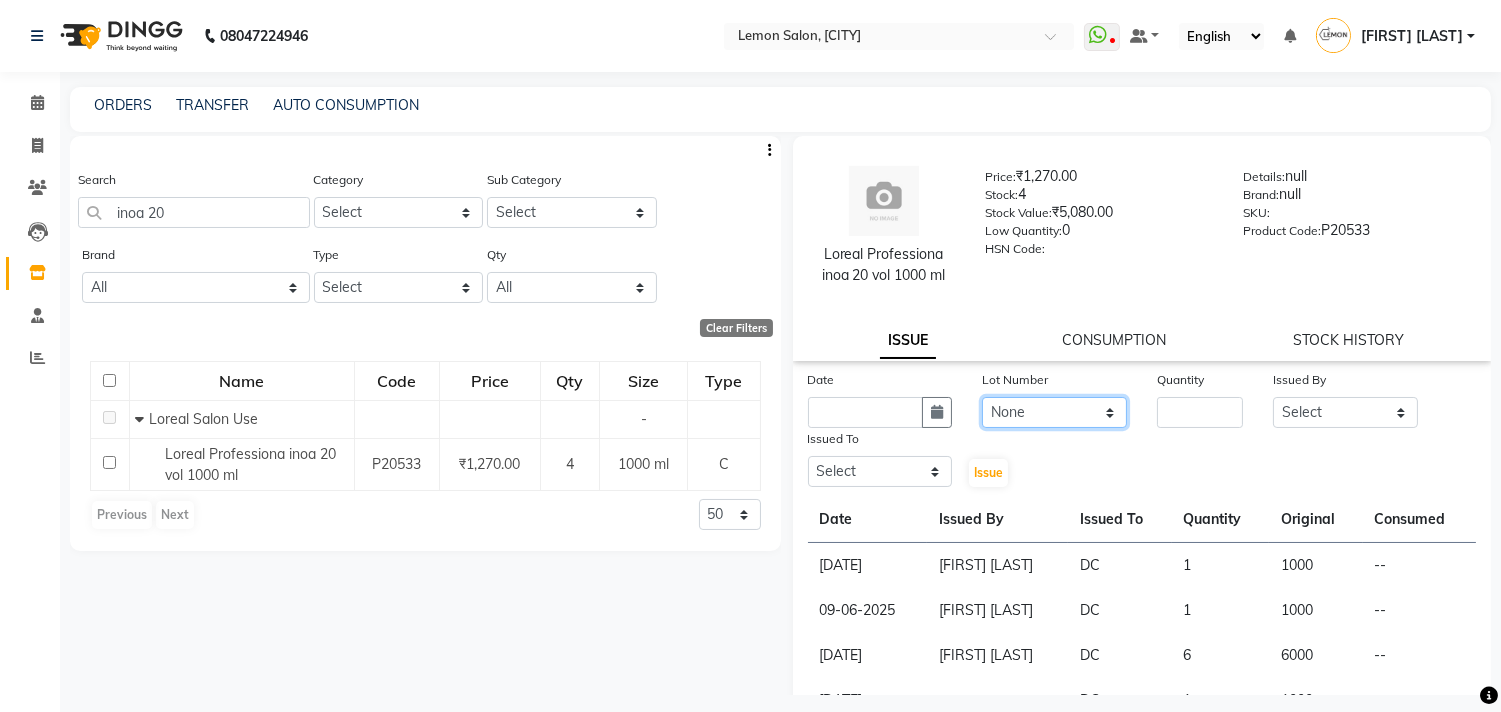 click on "None" 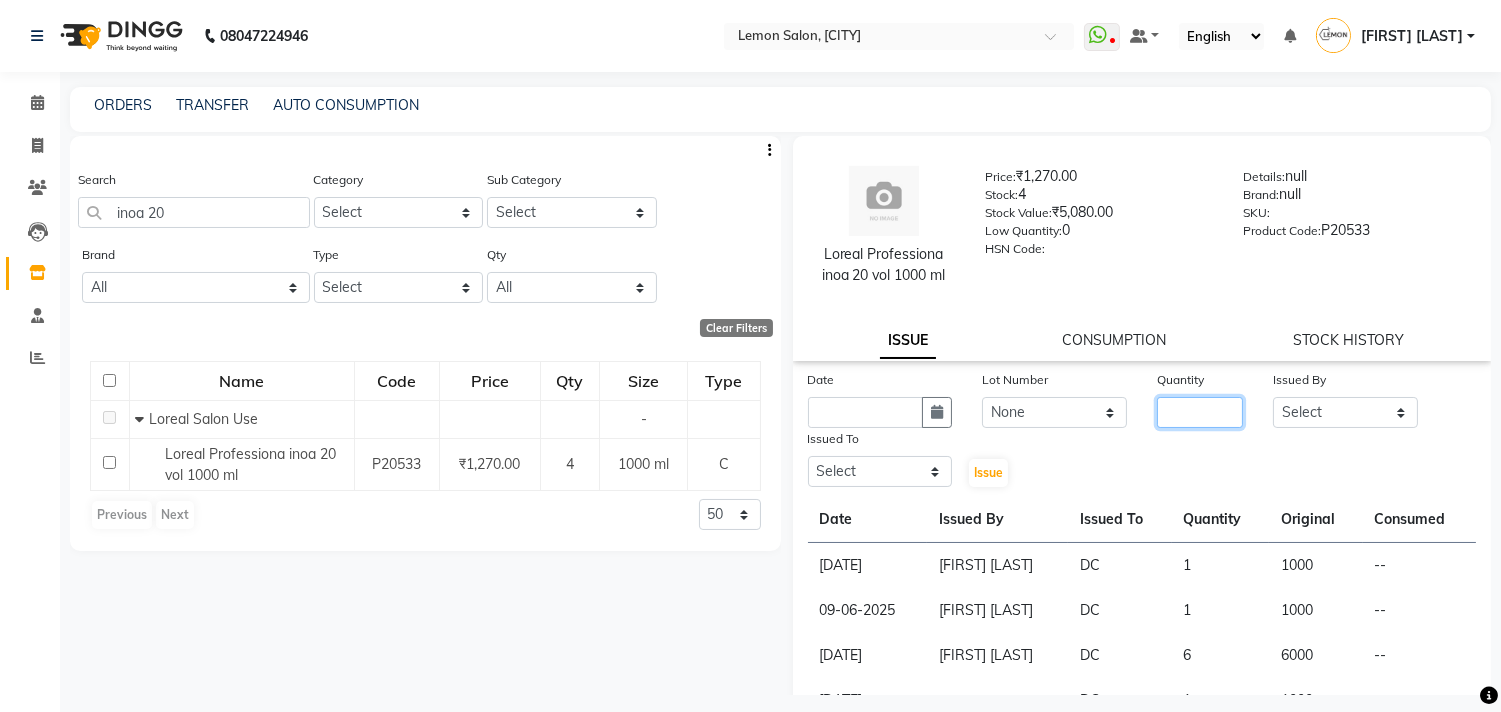click 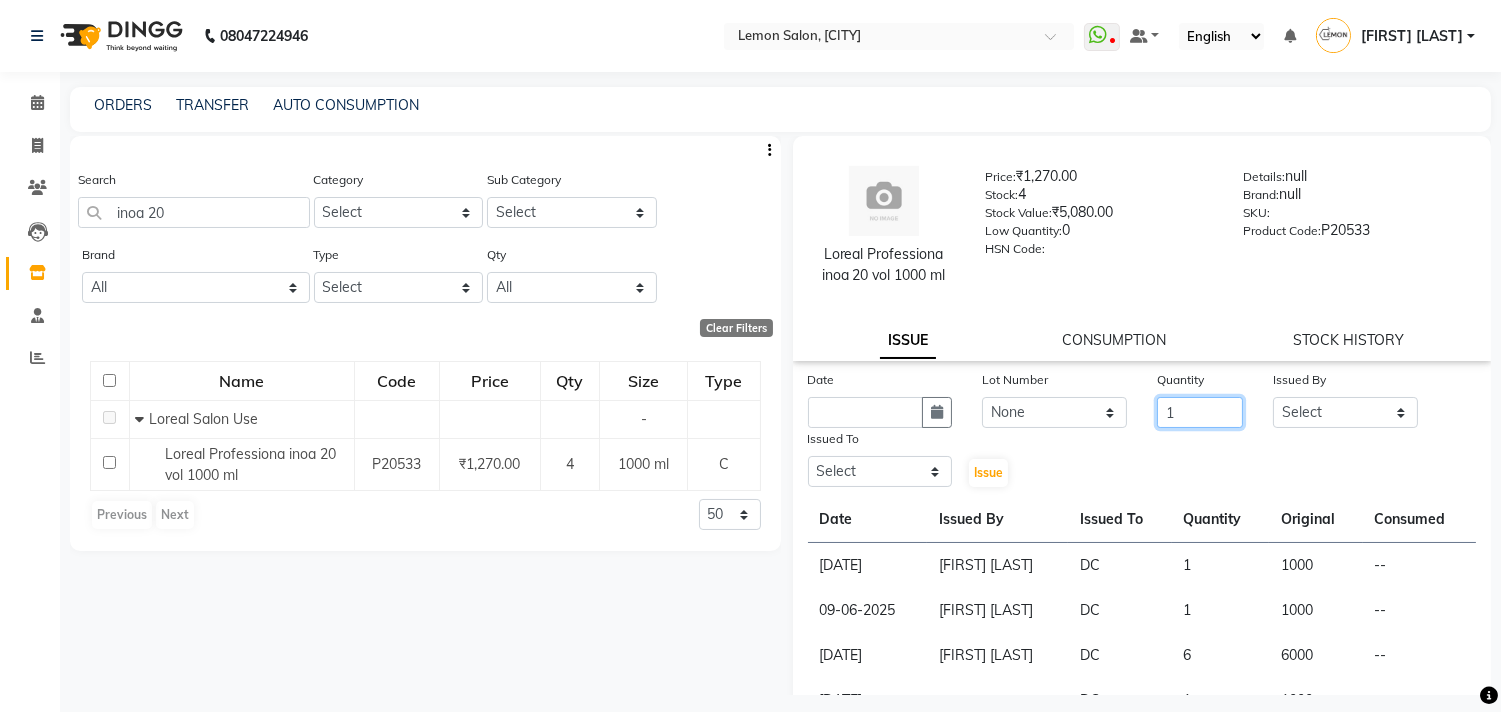 type on "1" 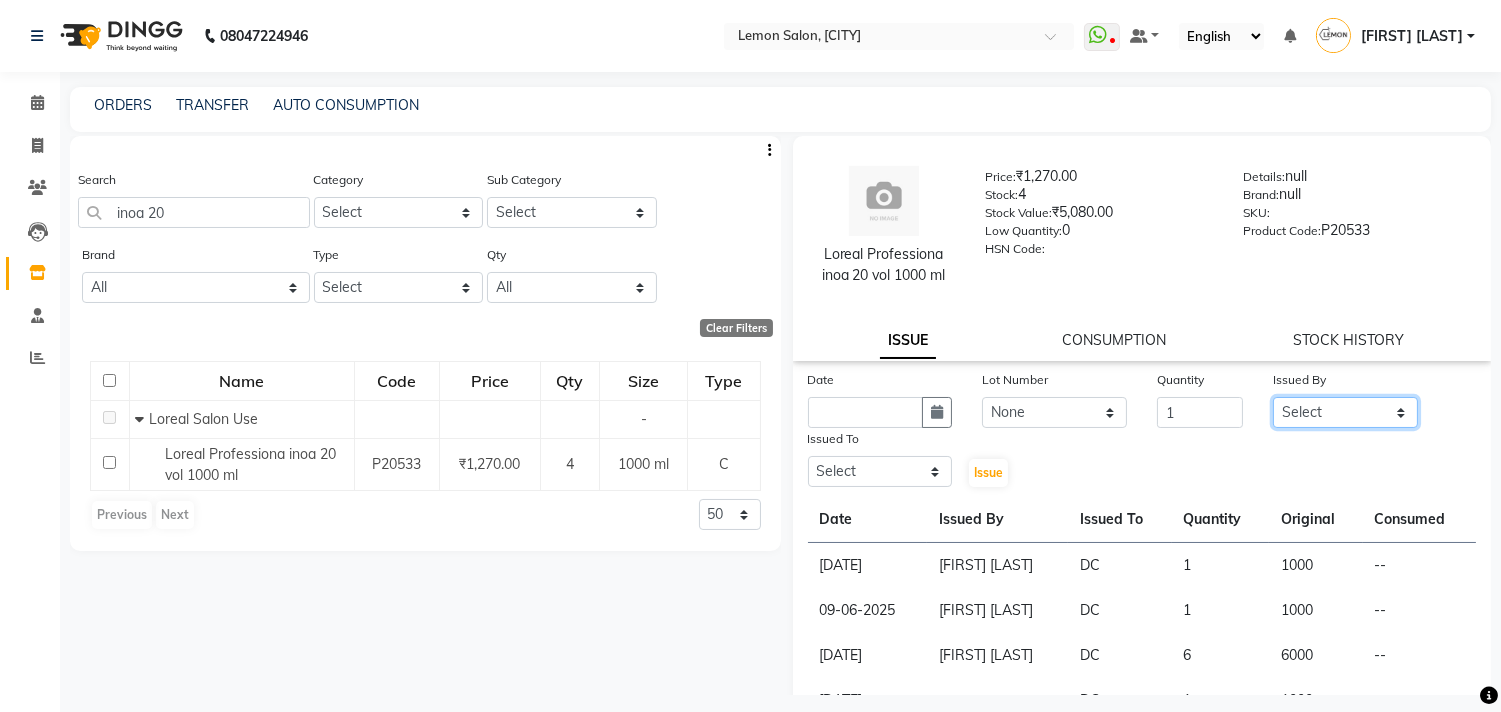 click on "Select [FIRST] [LAST] [LOCATION] [LOCATION] [FIRST] [LAST] [FIRST] [LAST] [FIRST] [LAST] [FIRST] [LAST] [LOCATION] [FIRST] [LAST] [FIRST] [LAST] [LOCATION] -[POSTAL CODE]" 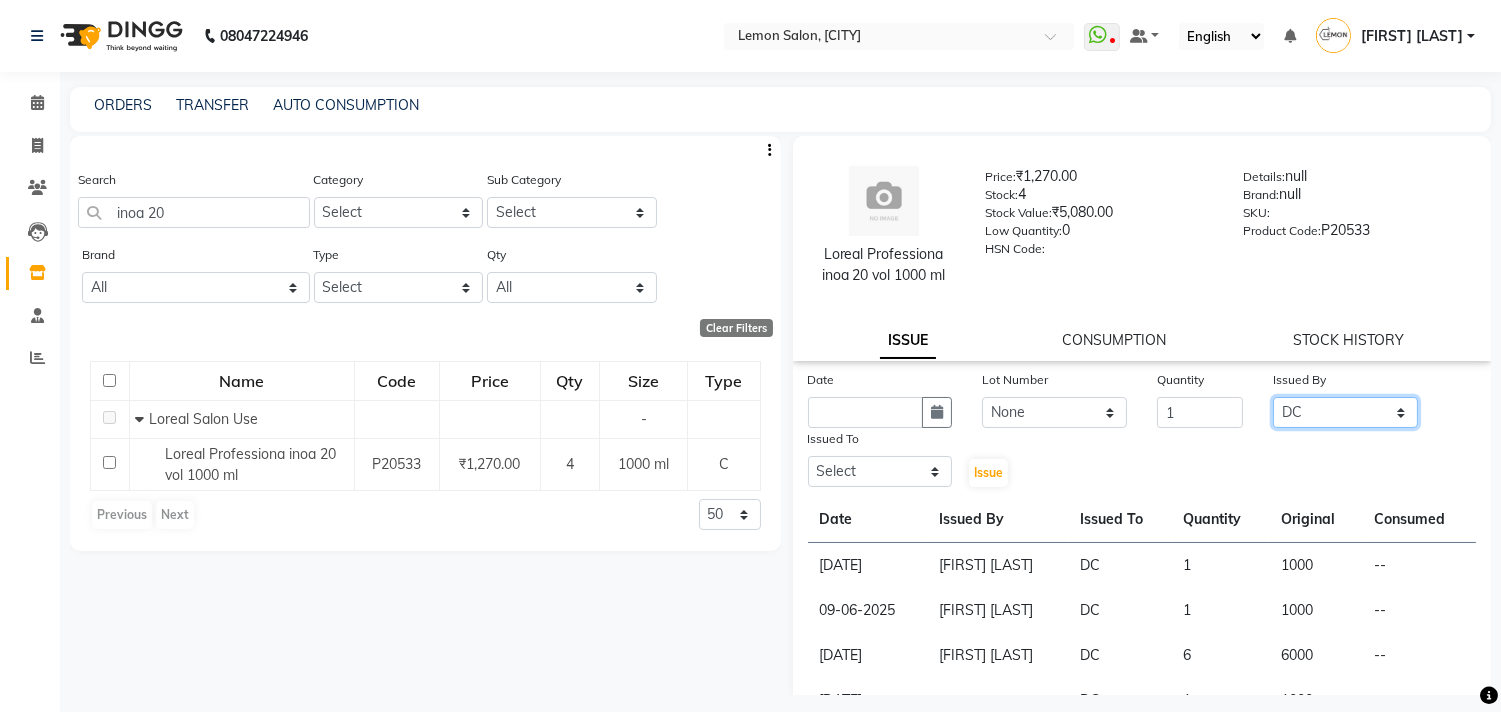 click on "Select [FIRST] [LAST] [LOCATION] [LOCATION] [FIRST] [LAST] [FIRST] [LAST] [FIRST] [LAST] [FIRST] [LAST] [LOCATION] [FIRST] [LAST] [FIRST] [LAST] [LOCATION] -[POSTAL CODE]" 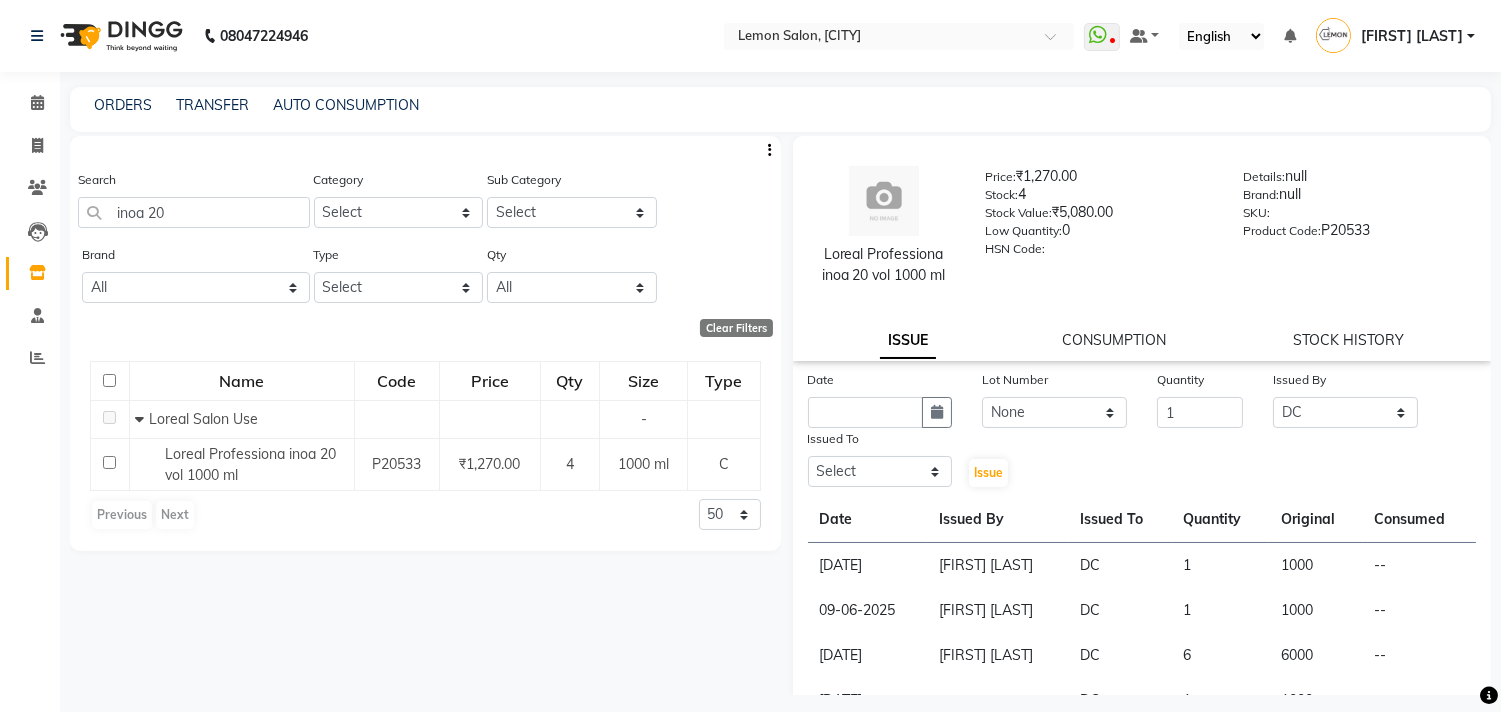 click on "Issued To Select Alam Arun Arndive DC Faheem Malik Gufran Salmani Payal Maurya Riya Adawade Shoeb Salmani Kandivali Swati Sharma Yunus Yusuf Shaikh" 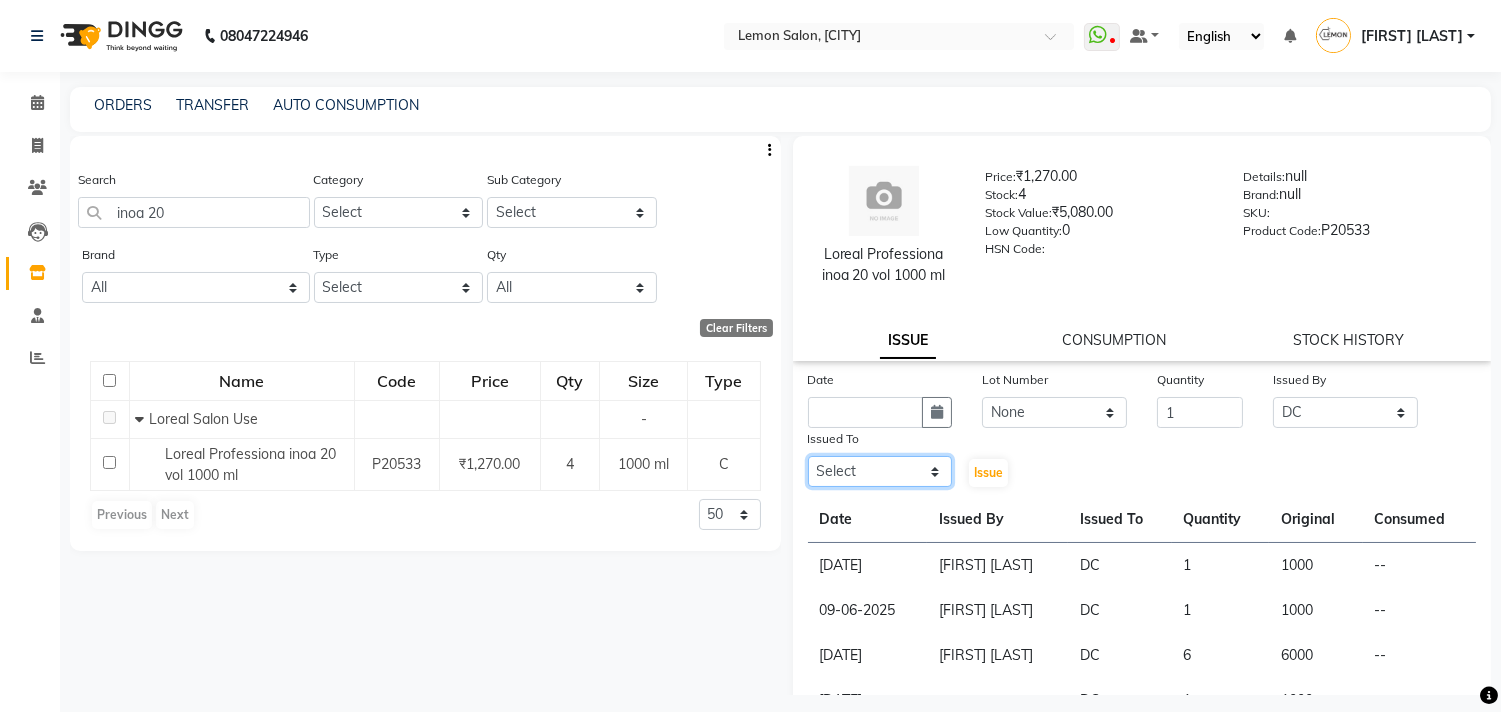 click on "Select [FIRST] [LAST] [LOCATION] [LOCATION] [FIRST] [LAST] [FIRST] [LAST] [FIRST] [LAST] [FIRST] [LAST] [LOCATION] [FIRST] [LAST] [FIRST] [LAST] [LOCATION] -[POSTAL CODE]" 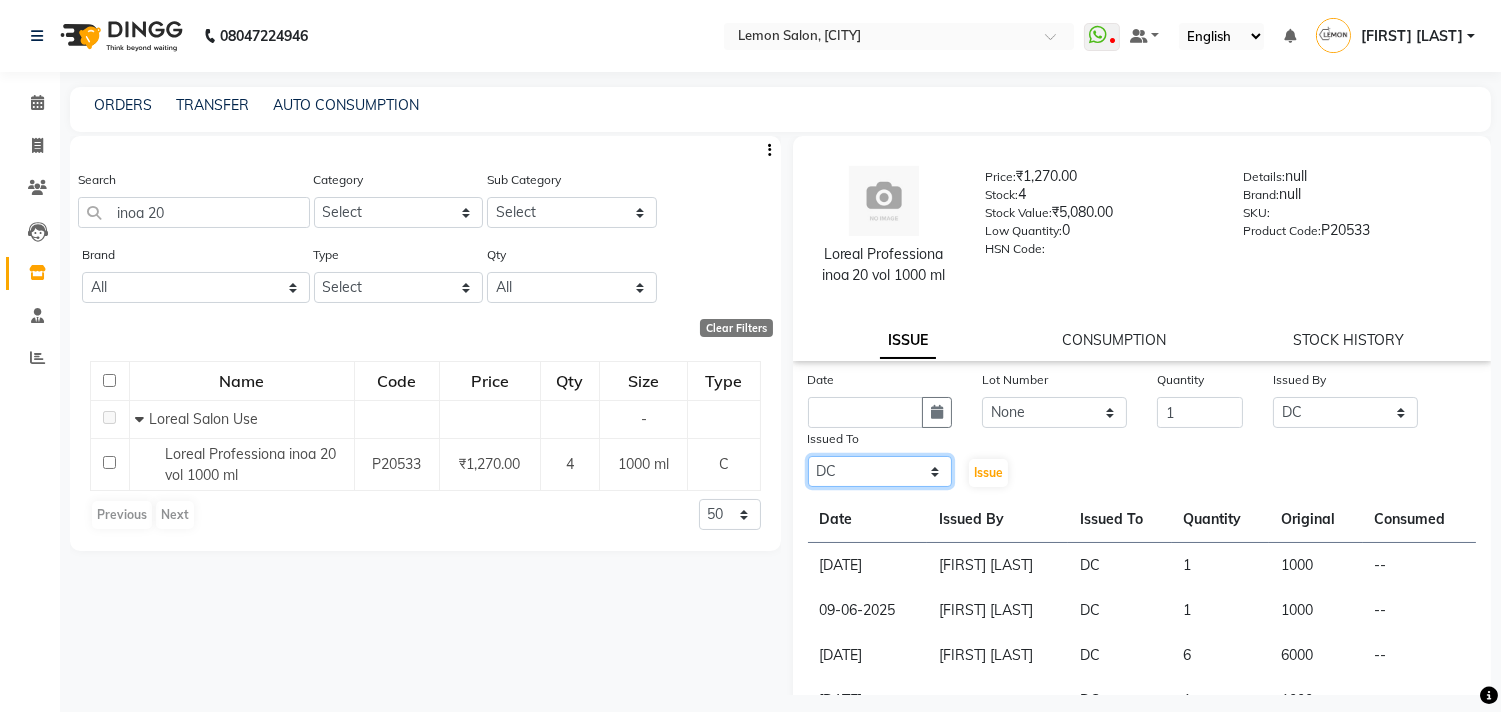 click on "Select [FIRST] [LAST] [LOCATION] [LOCATION] [FIRST] [LAST] [FIRST] [LAST] [FIRST] [LAST] [FIRST] [LAST] [LOCATION] [FIRST] [LAST] [FIRST] [LAST] [LOCATION] -[POSTAL CODE]" 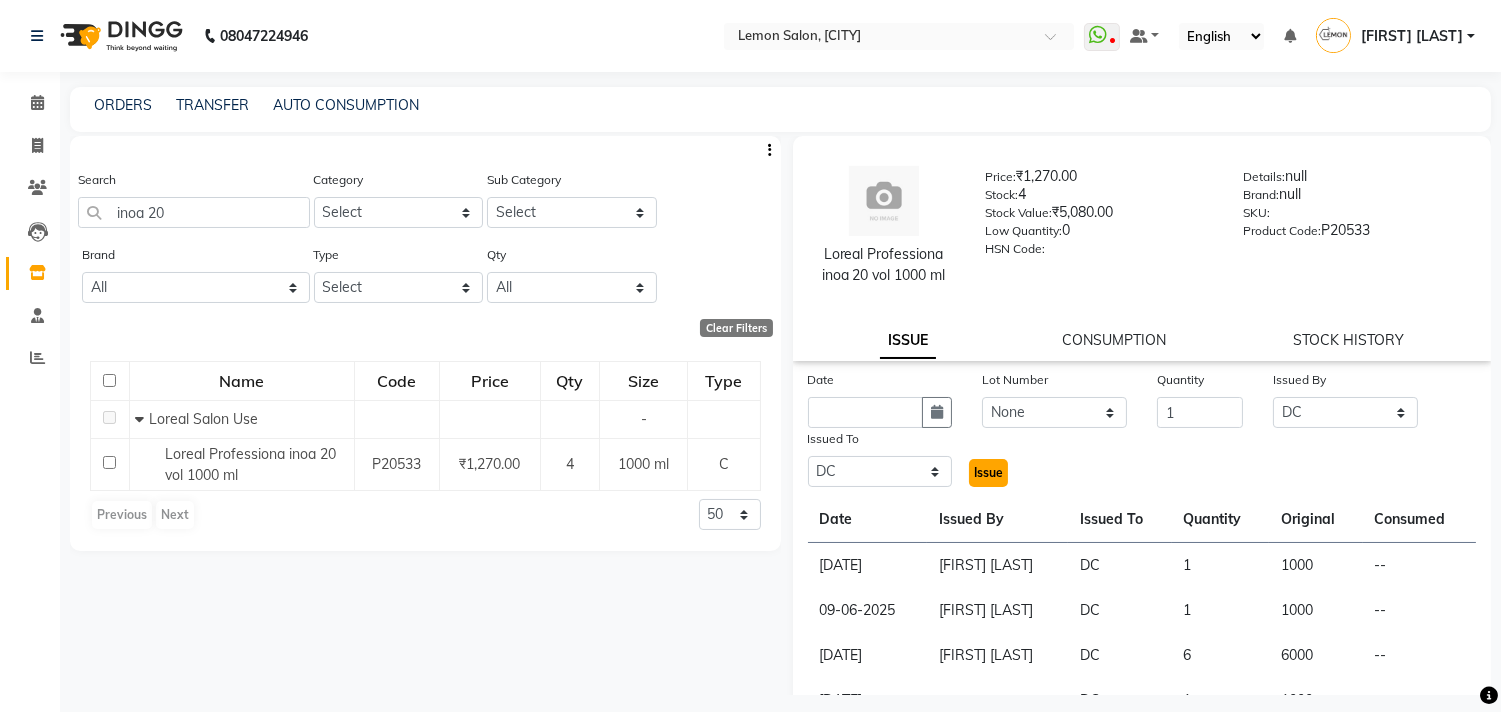 click on "Issue" 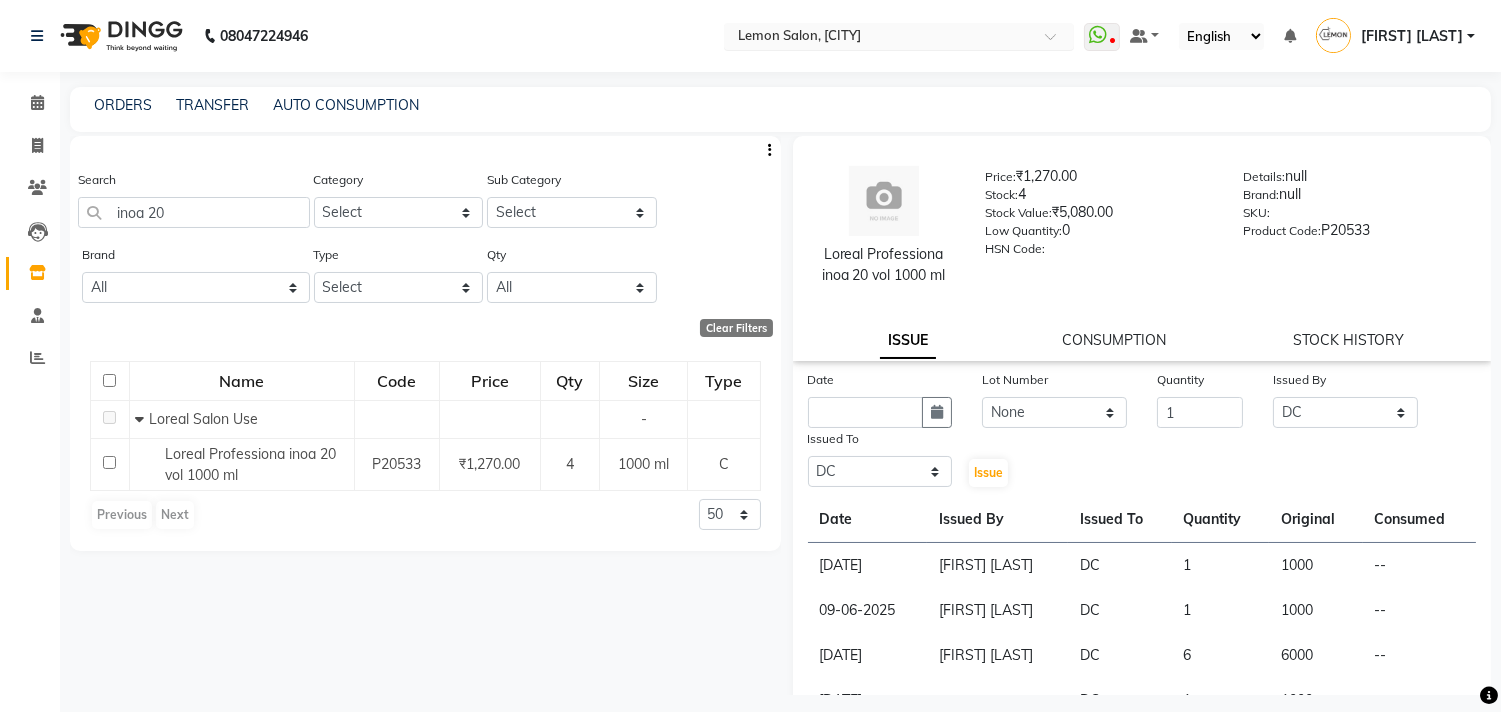 click at bounding box center [879, 38] 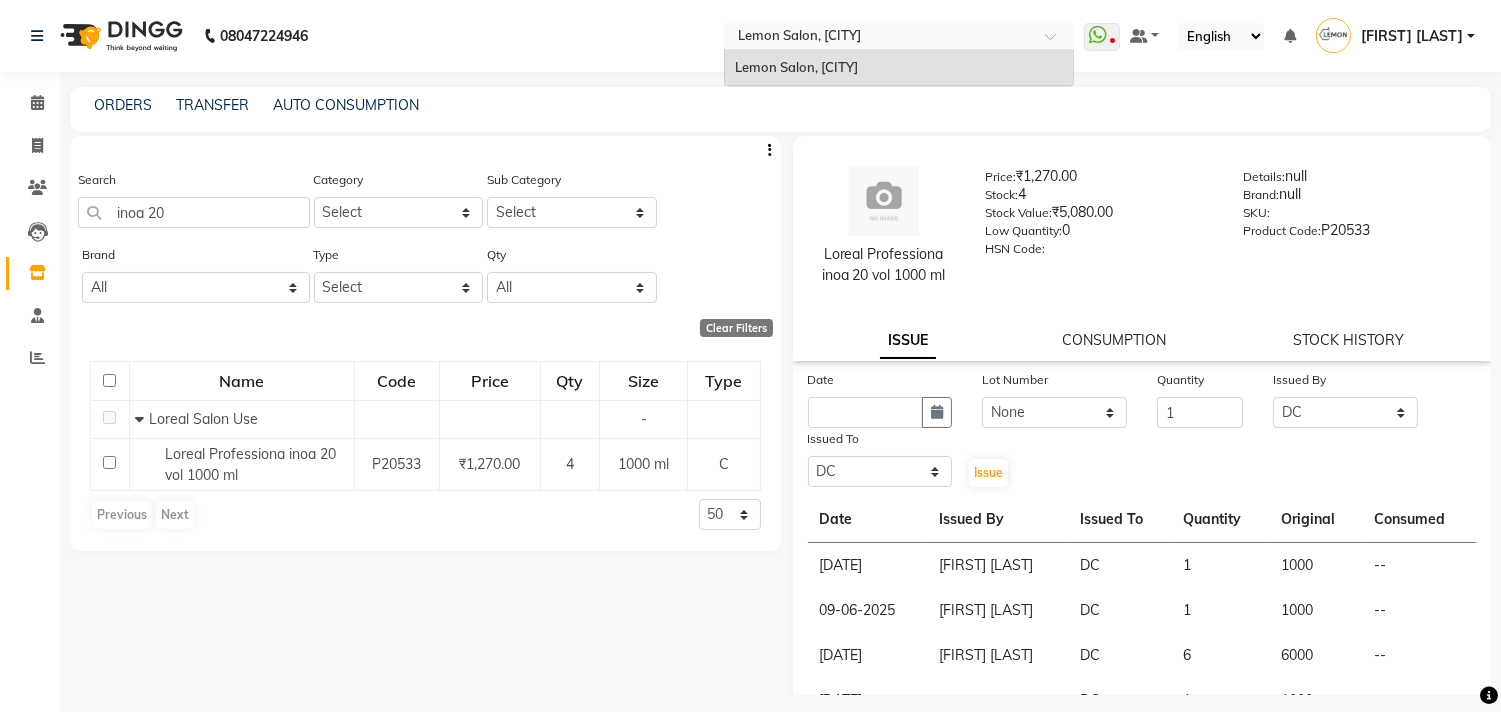 click on "[FIRST] [LAST]" at bounding box center [1412, 36] 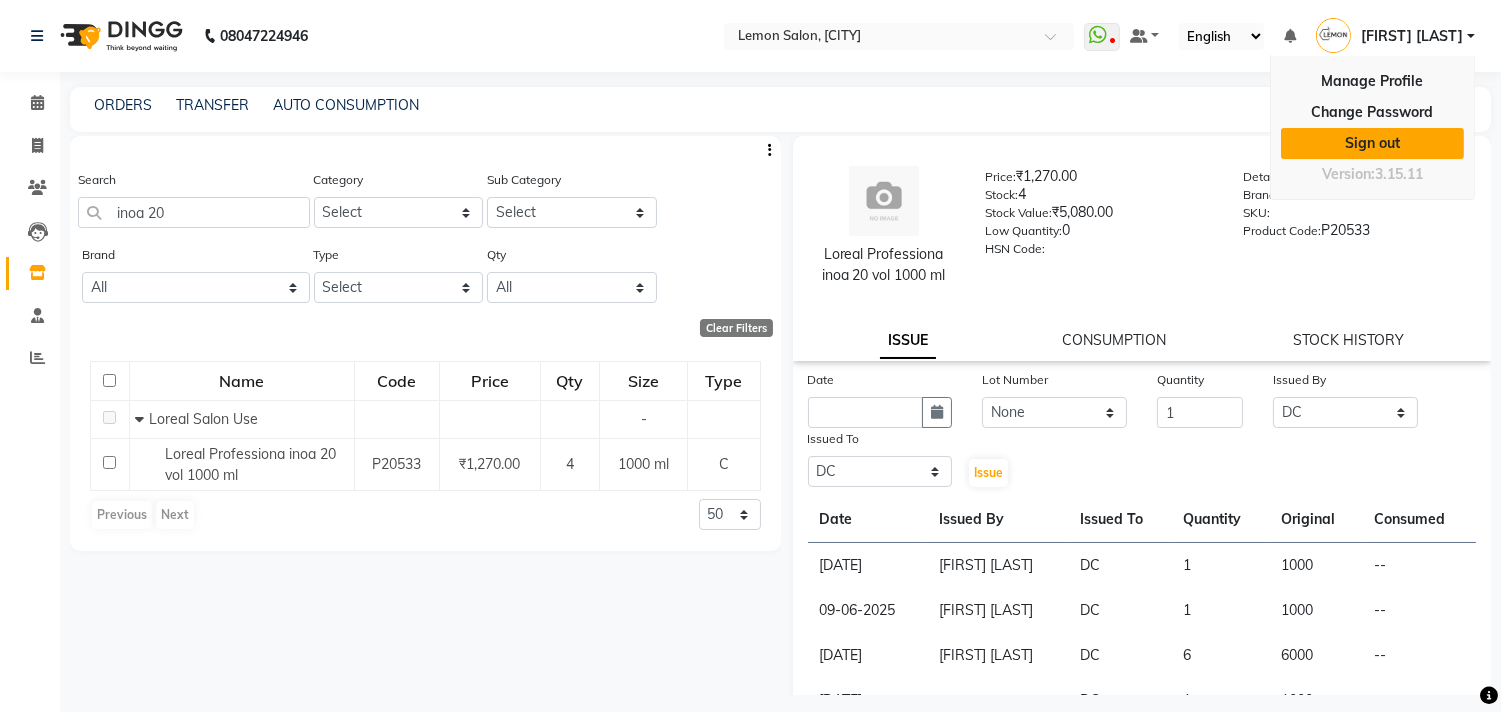 click on "Sign out" at bounding box center (1372, 143) 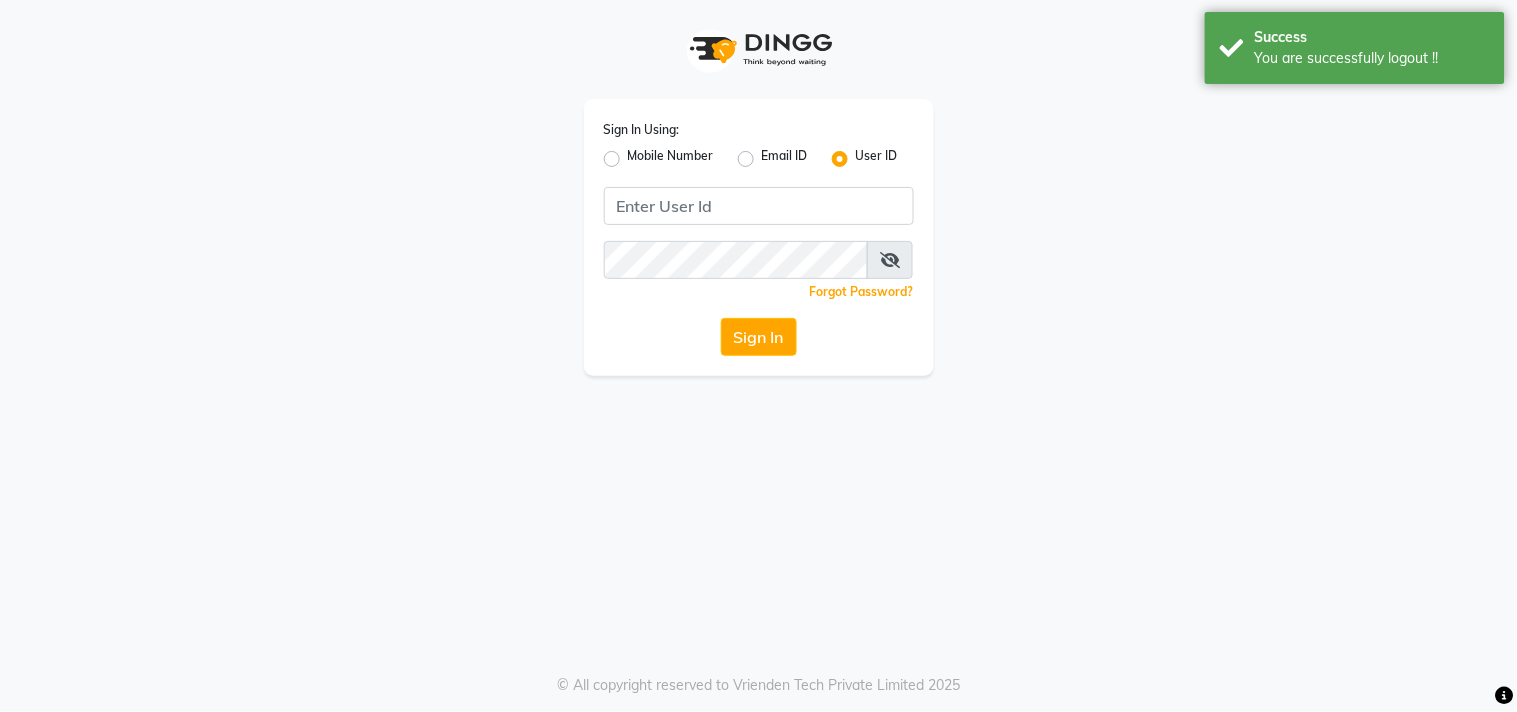 click on "Mobile Number" 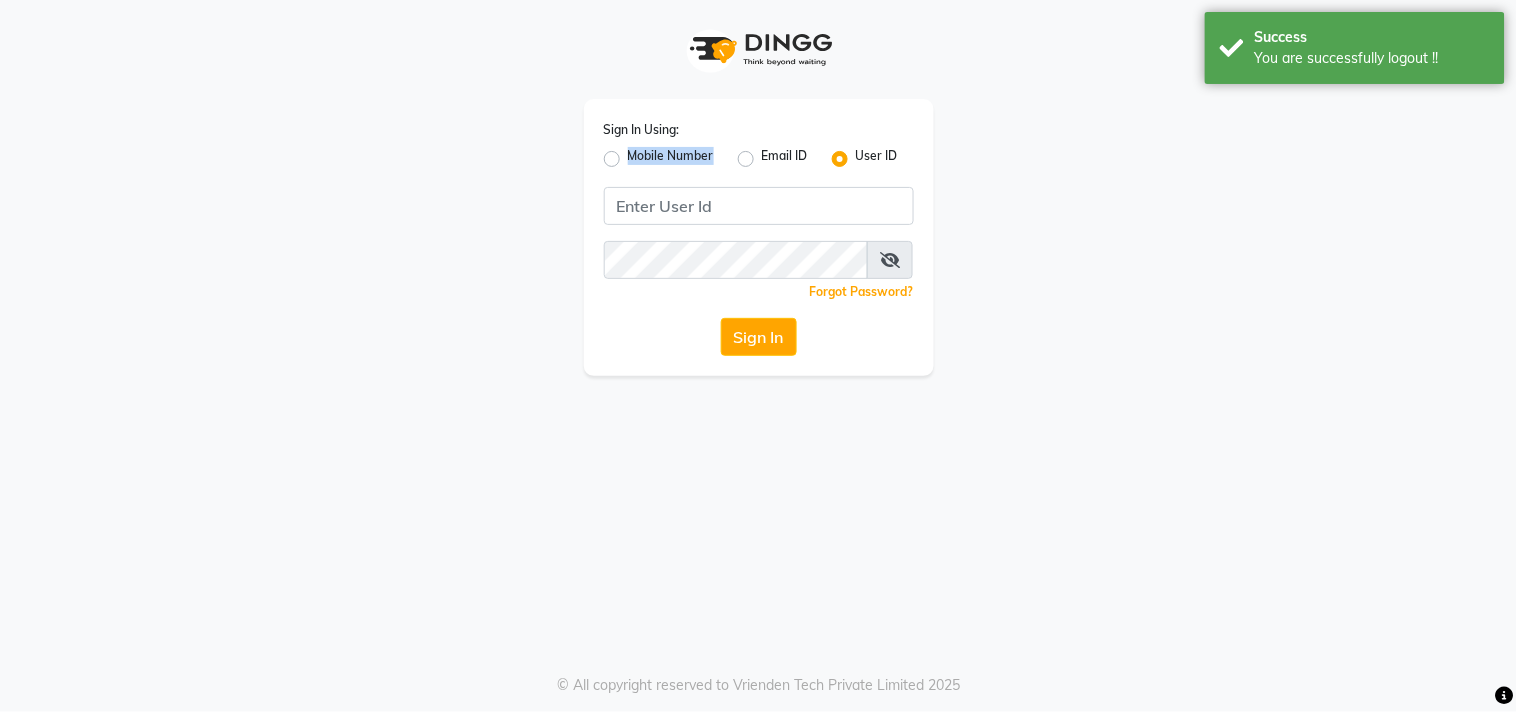 click on "Mobile Number" 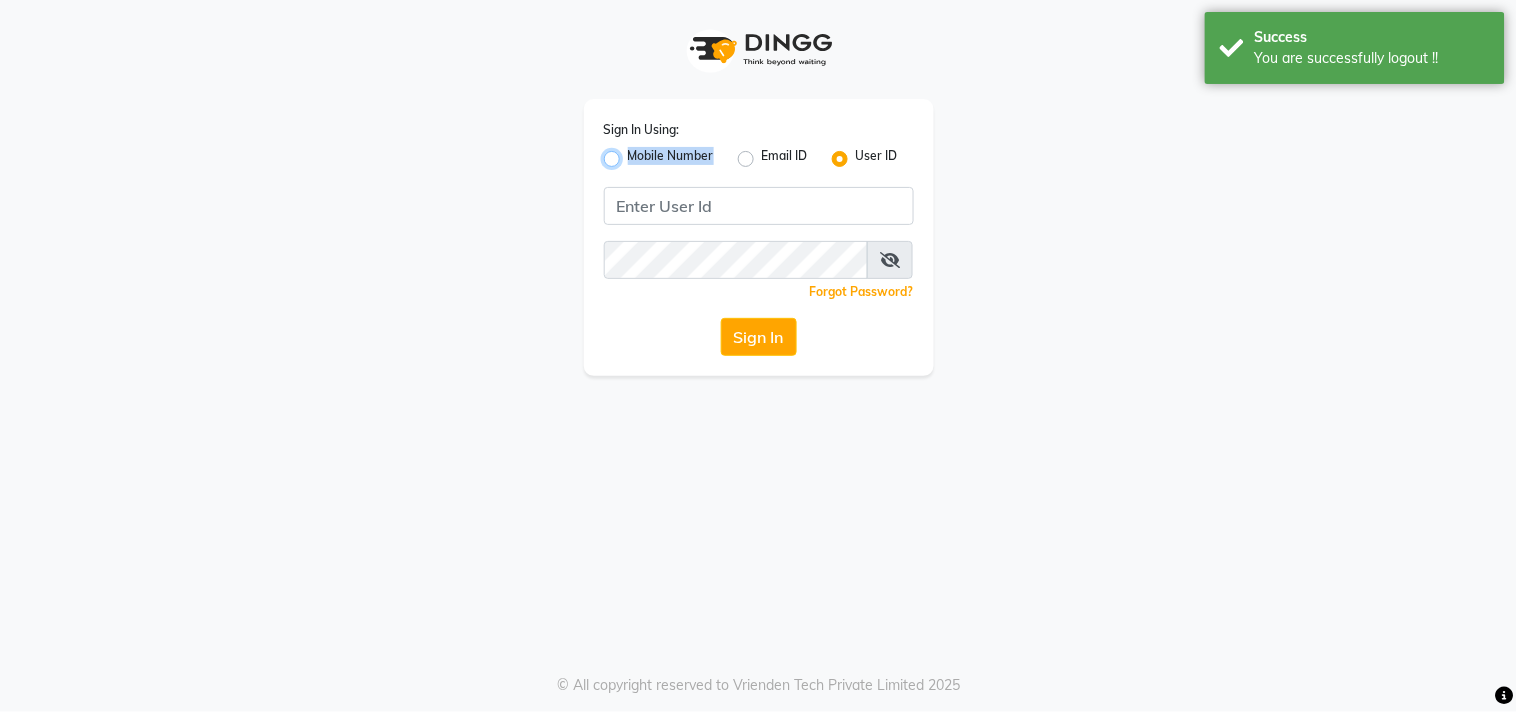 click on "Mobile Number" at bounding box center [634, 153] 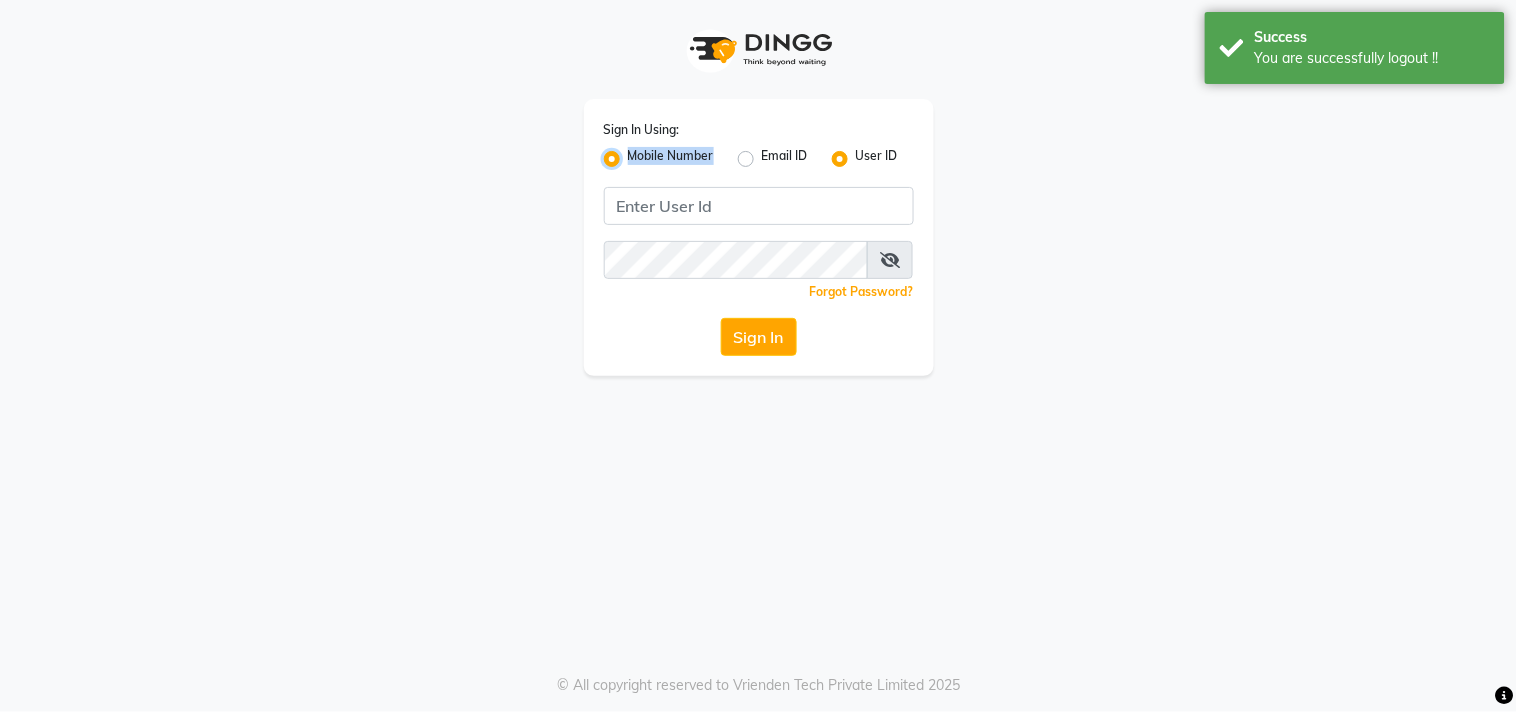radio on "false" 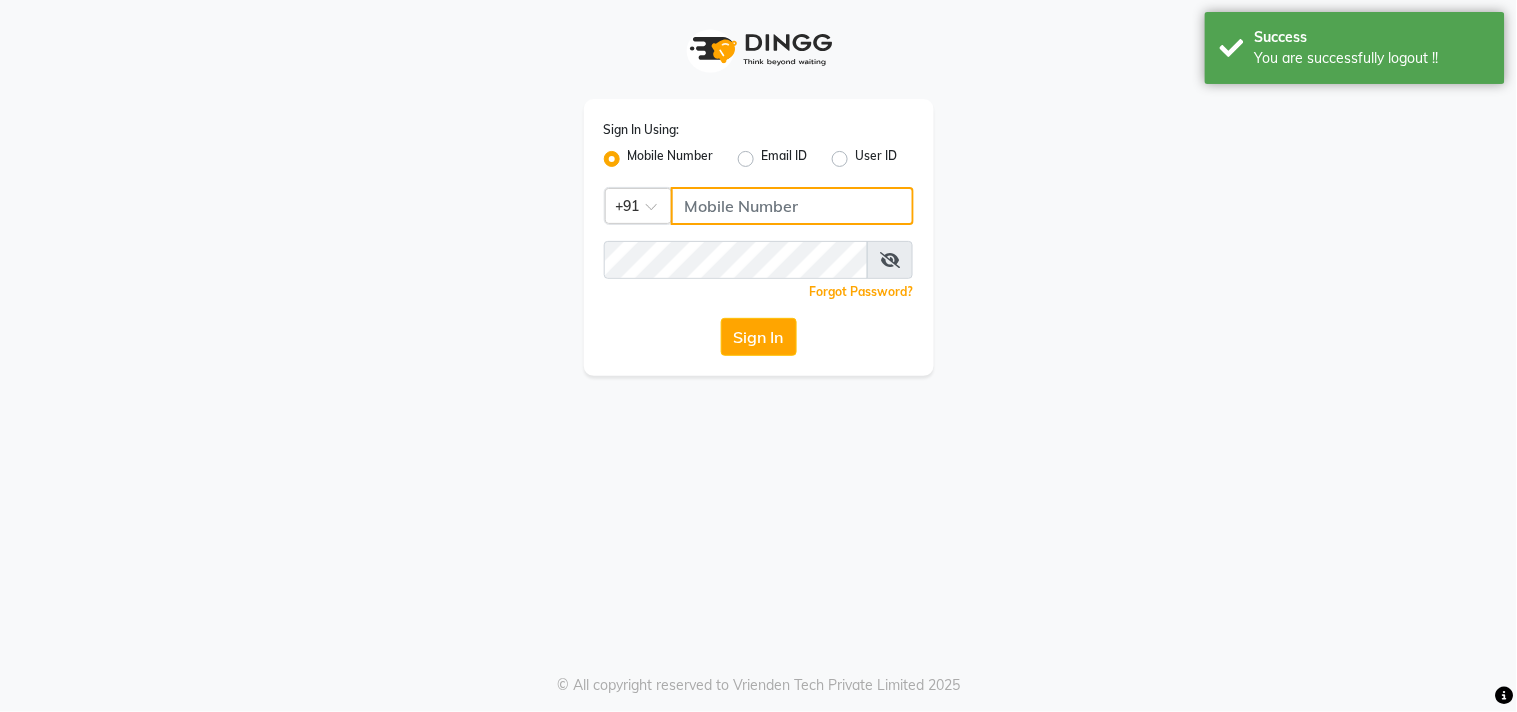 click 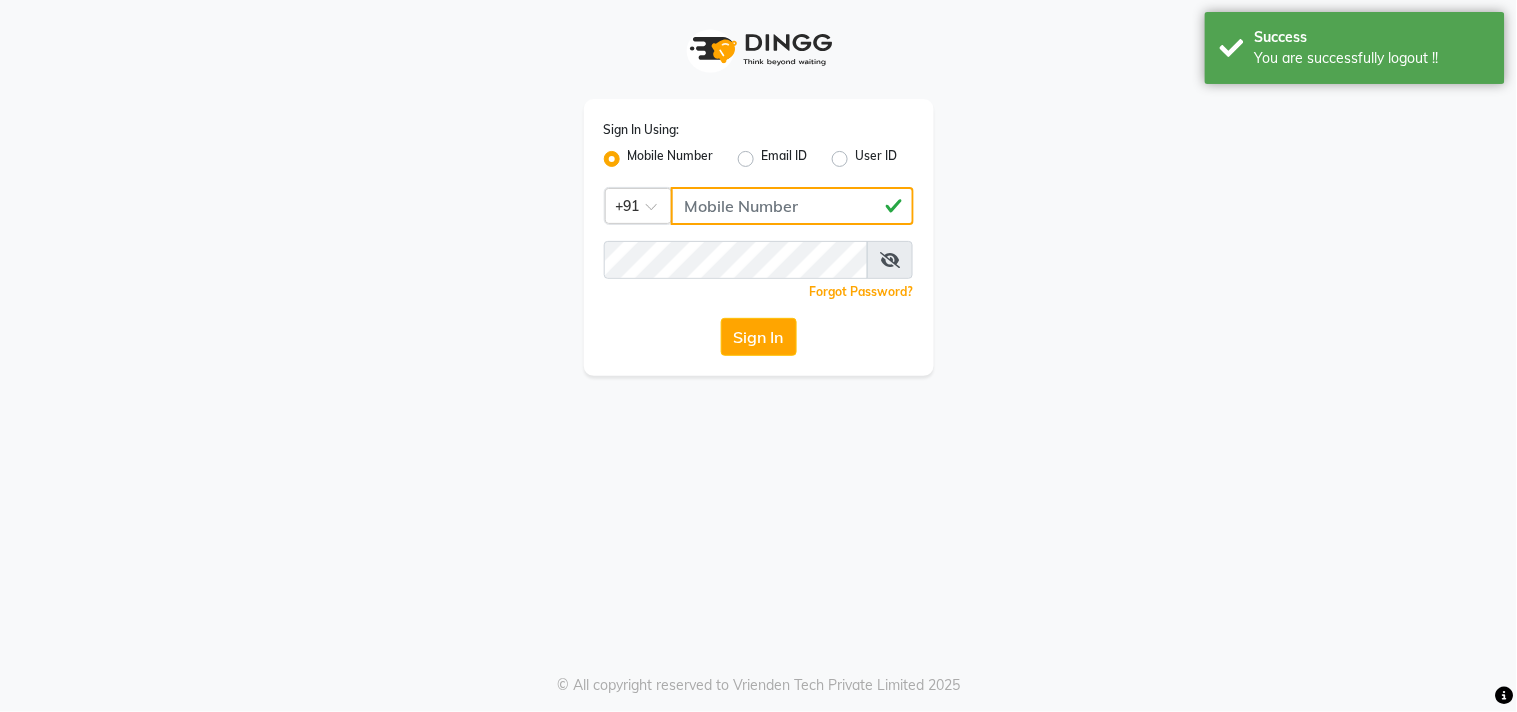 type on "7710882073" 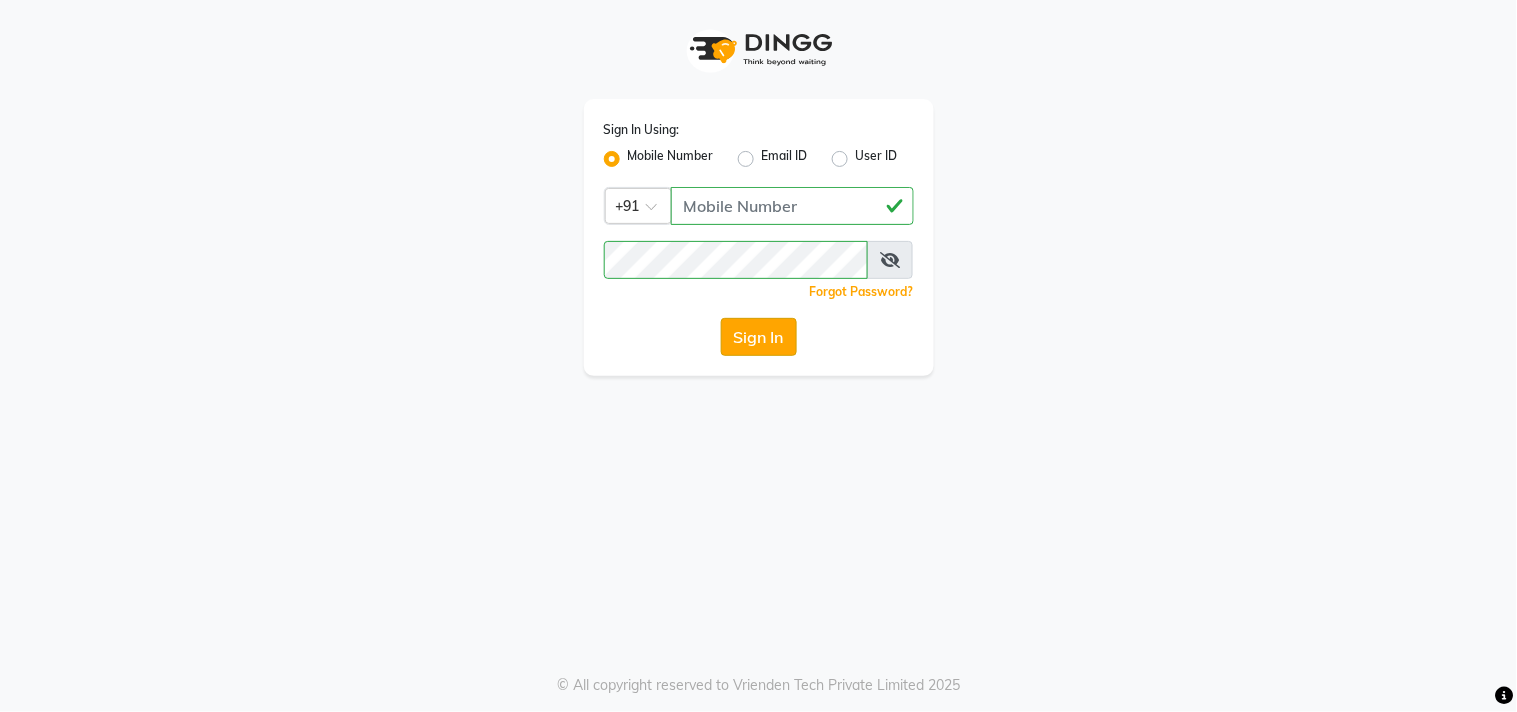 click on "Sign In" 